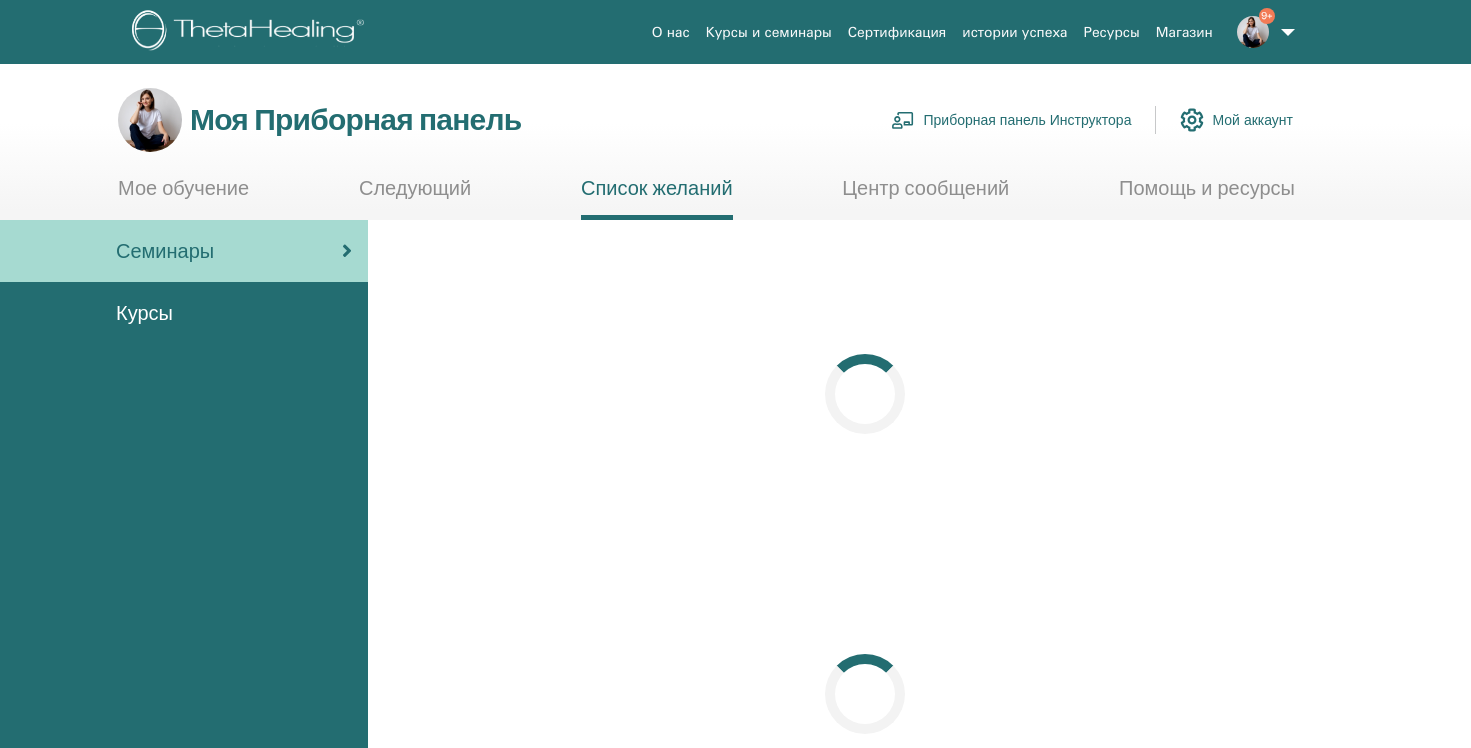 scroll, scrollTop: 0, scrollLeft: 0, axis: both 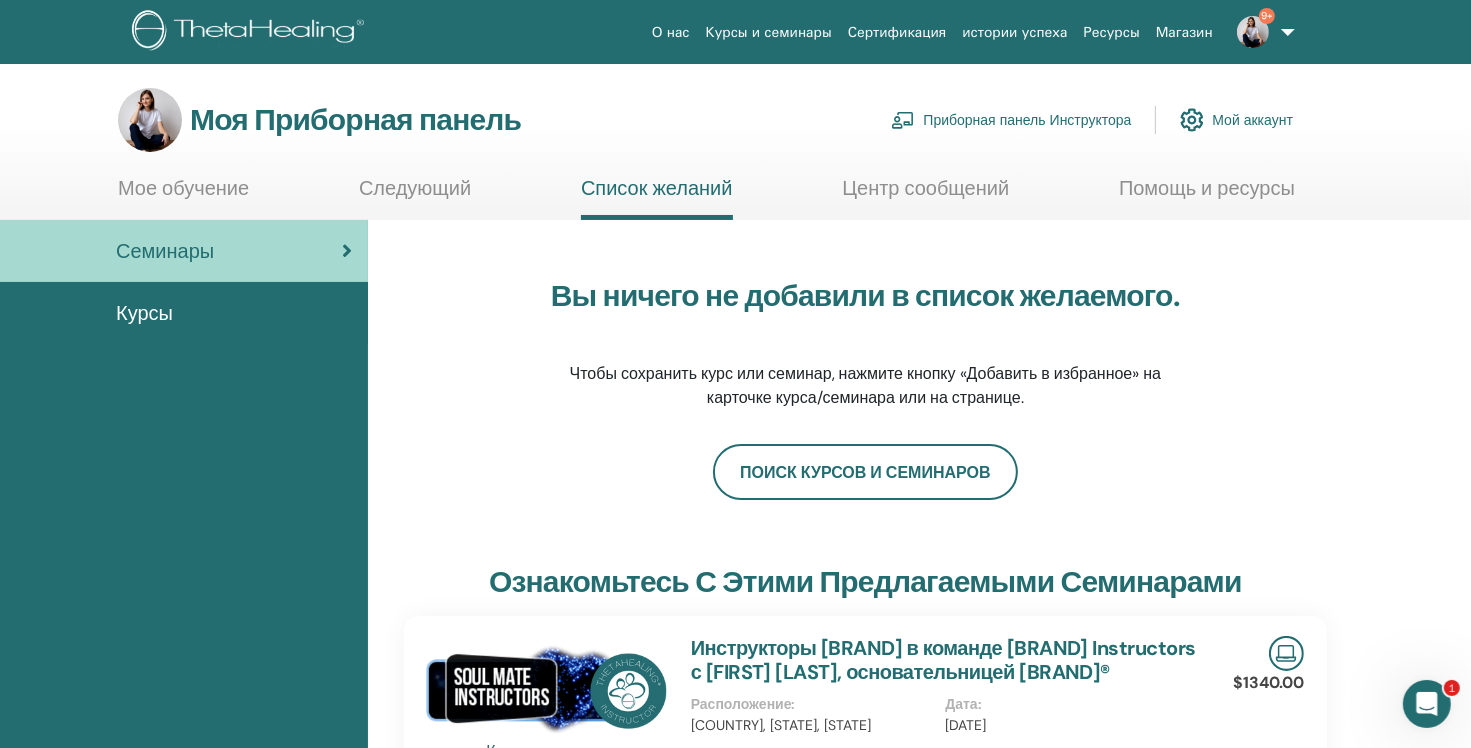 click on "Семинары" at bounding box center [165, 251] 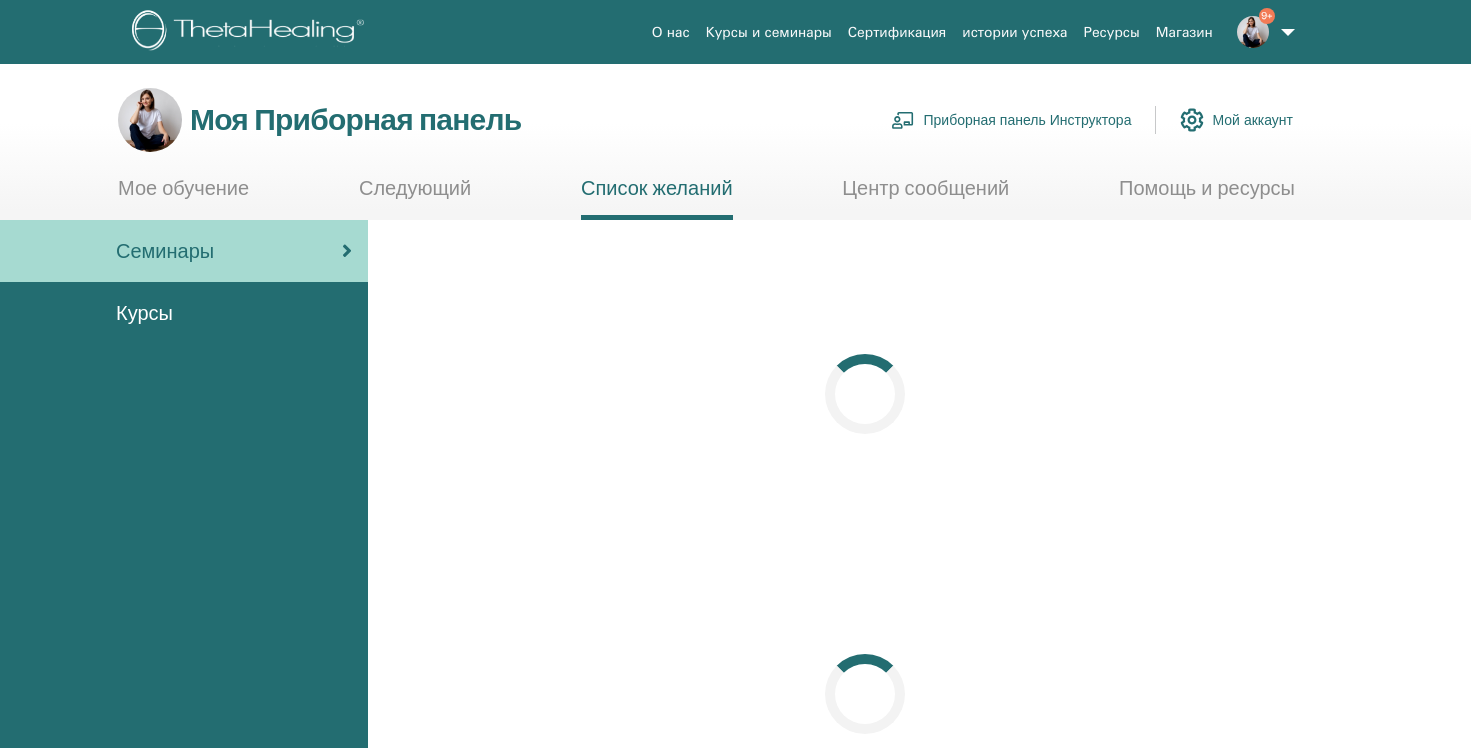 scroll, scrollTop: 0, scrollLeft: 0, axis: both 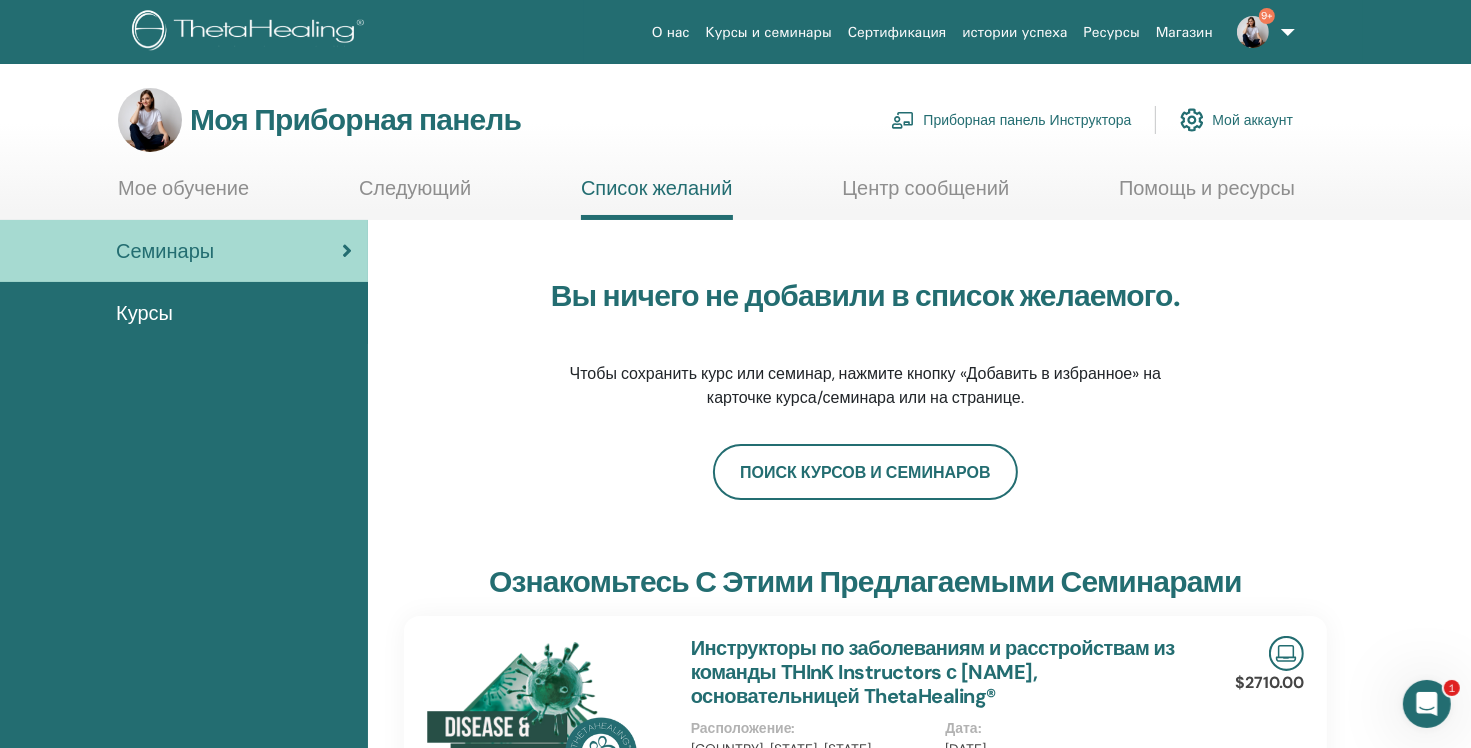 click on "Приборная панель Инструктора" at bounding box center [1027, 120] 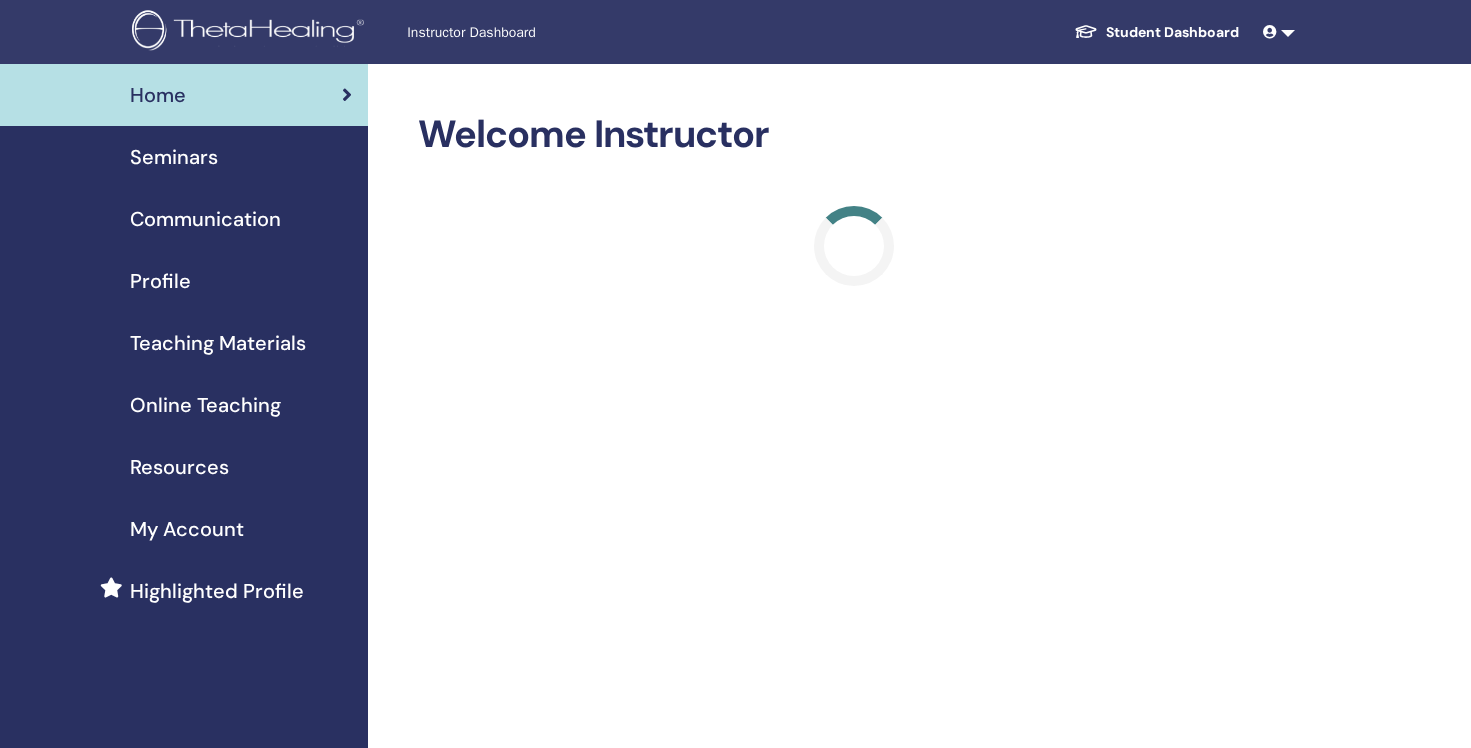 scroll, scrollTop: 0, scrollLeft: 0, axis: both 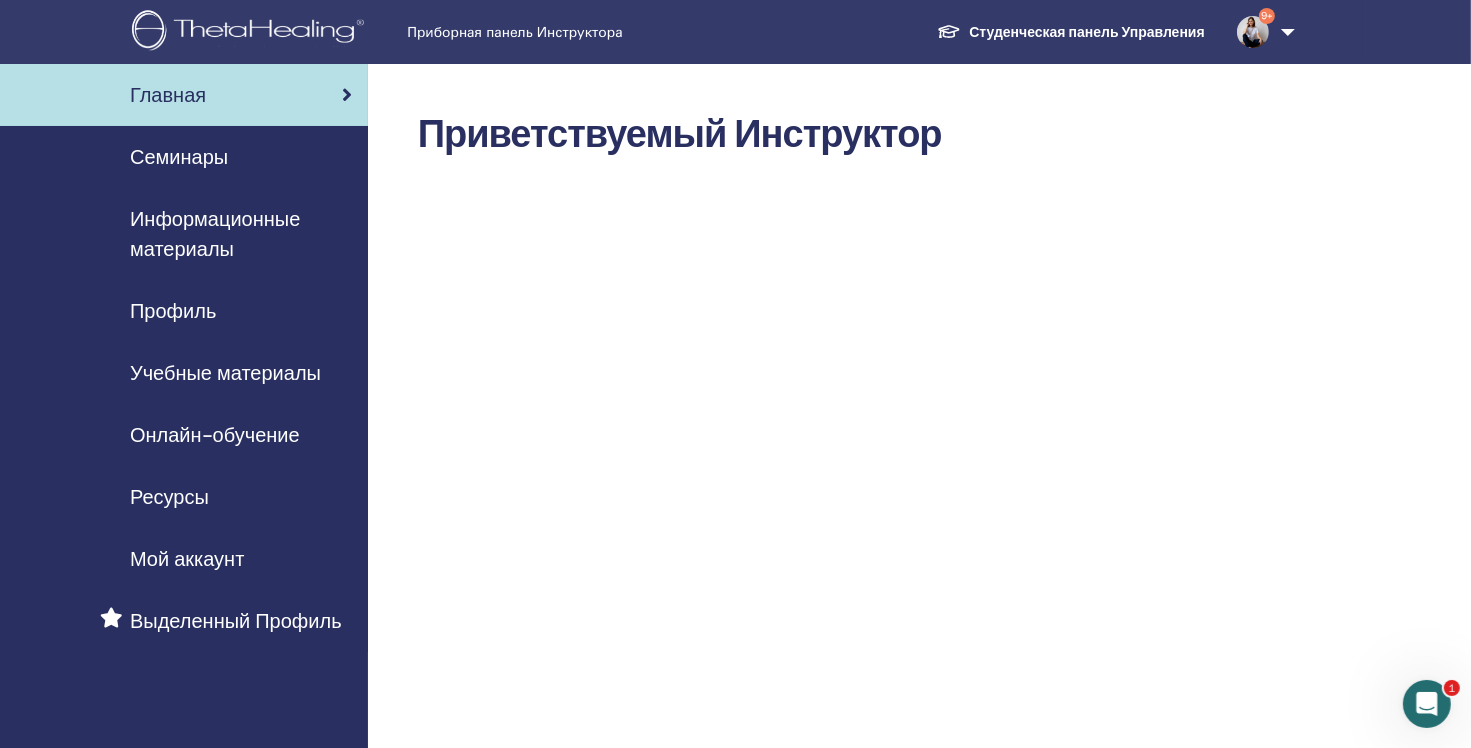click on "Семинары" at bounding box center [179, 157] 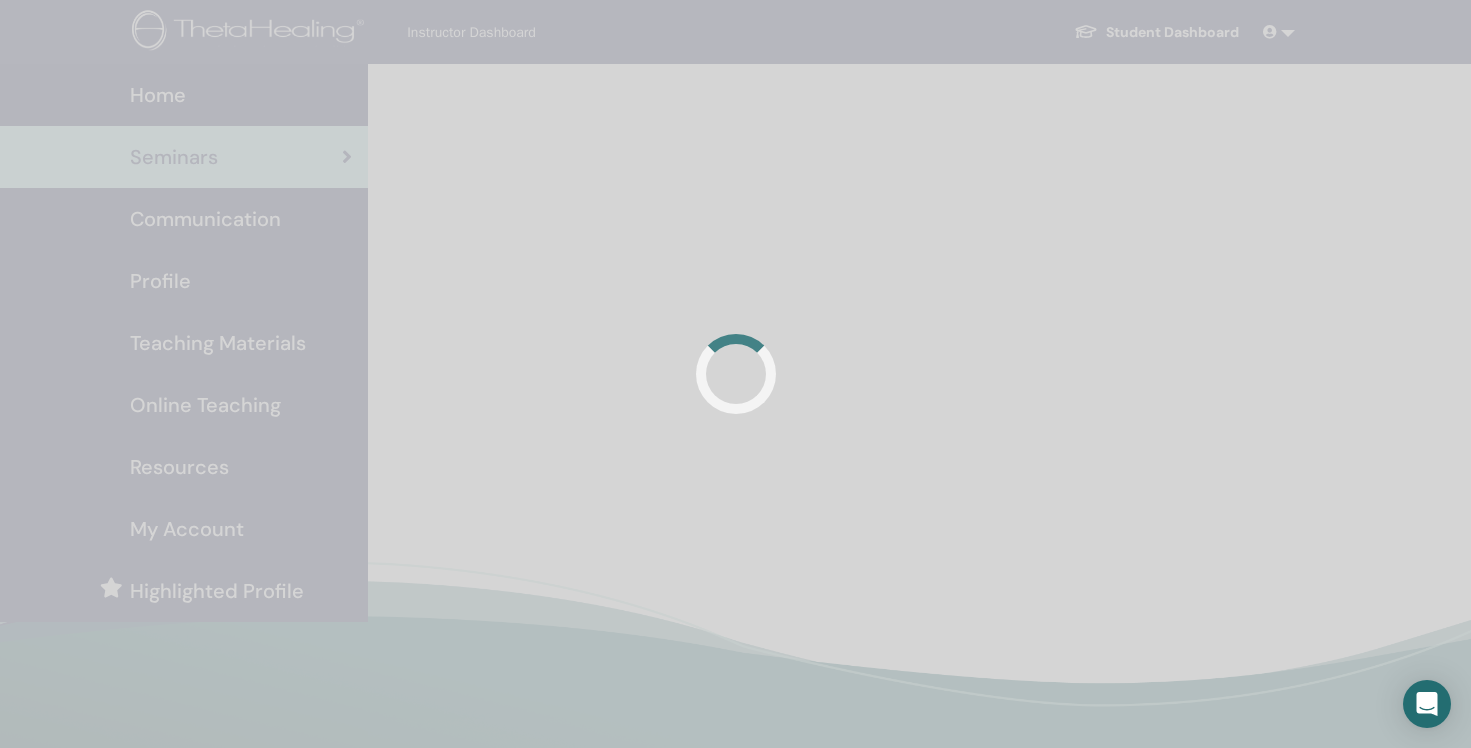 scroll, scrollTop: 0, scrollLeft: 0, axis: both 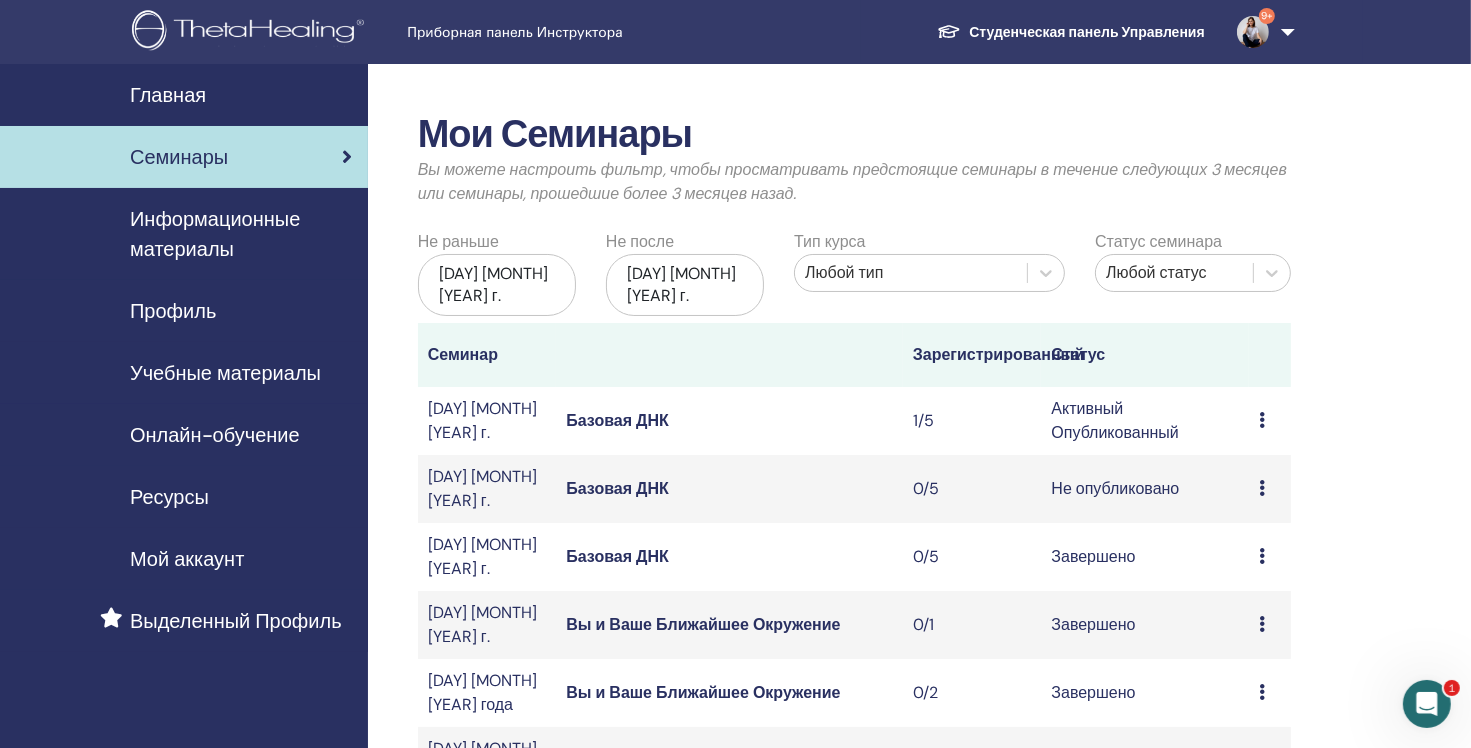click on "Базовая ДНК" at bounding box center (729, 421) 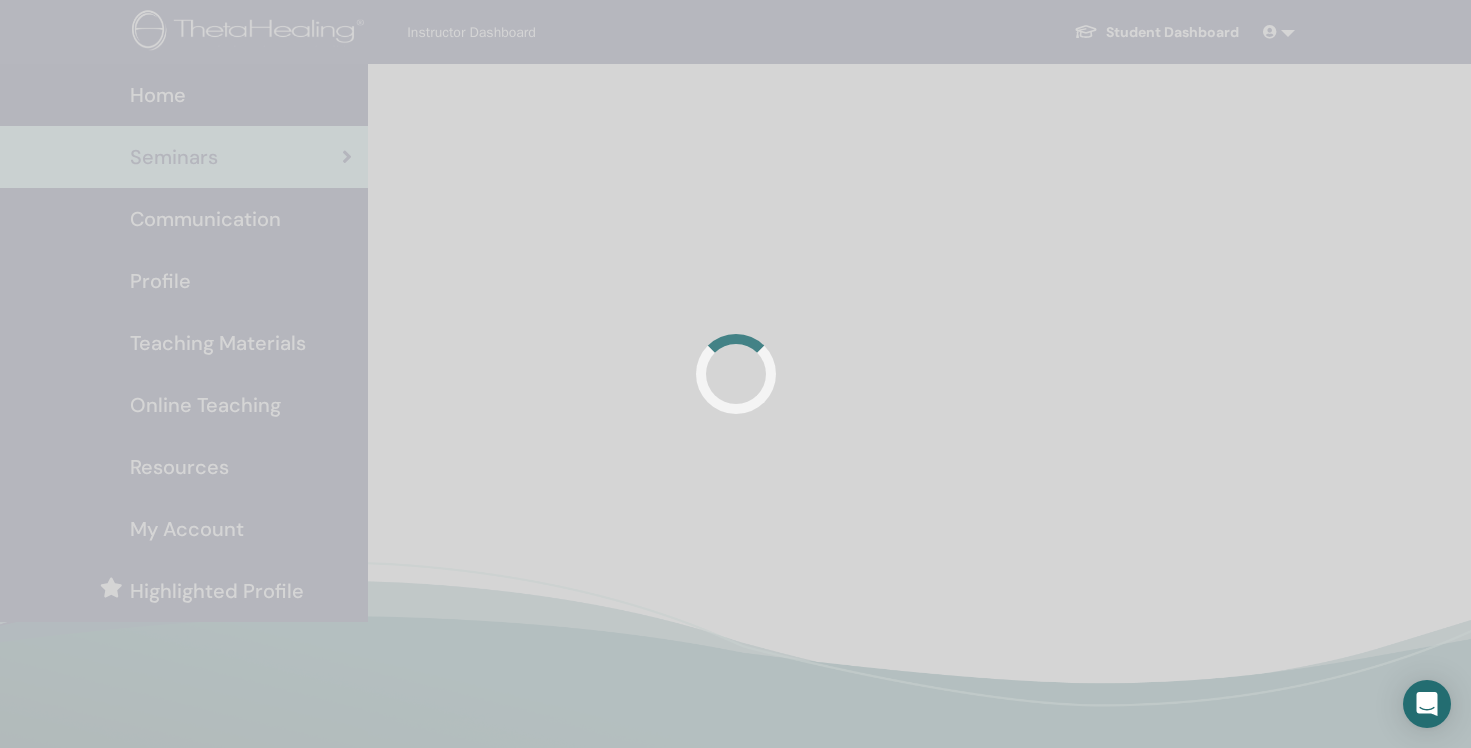 scroll, scrollTop: 0, scrollLeft: 0, axis: both 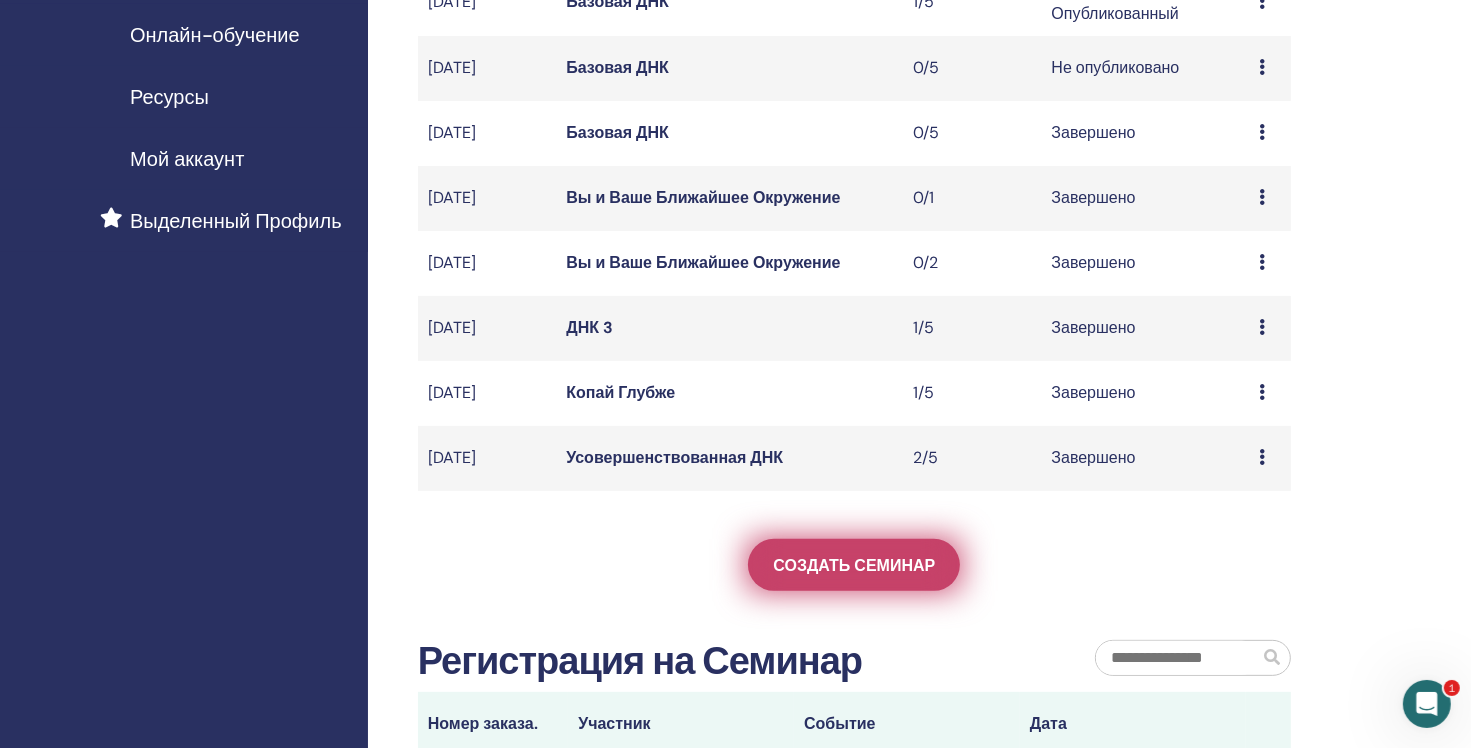 click on "Создать семинар" at bounding box center (854, 565) 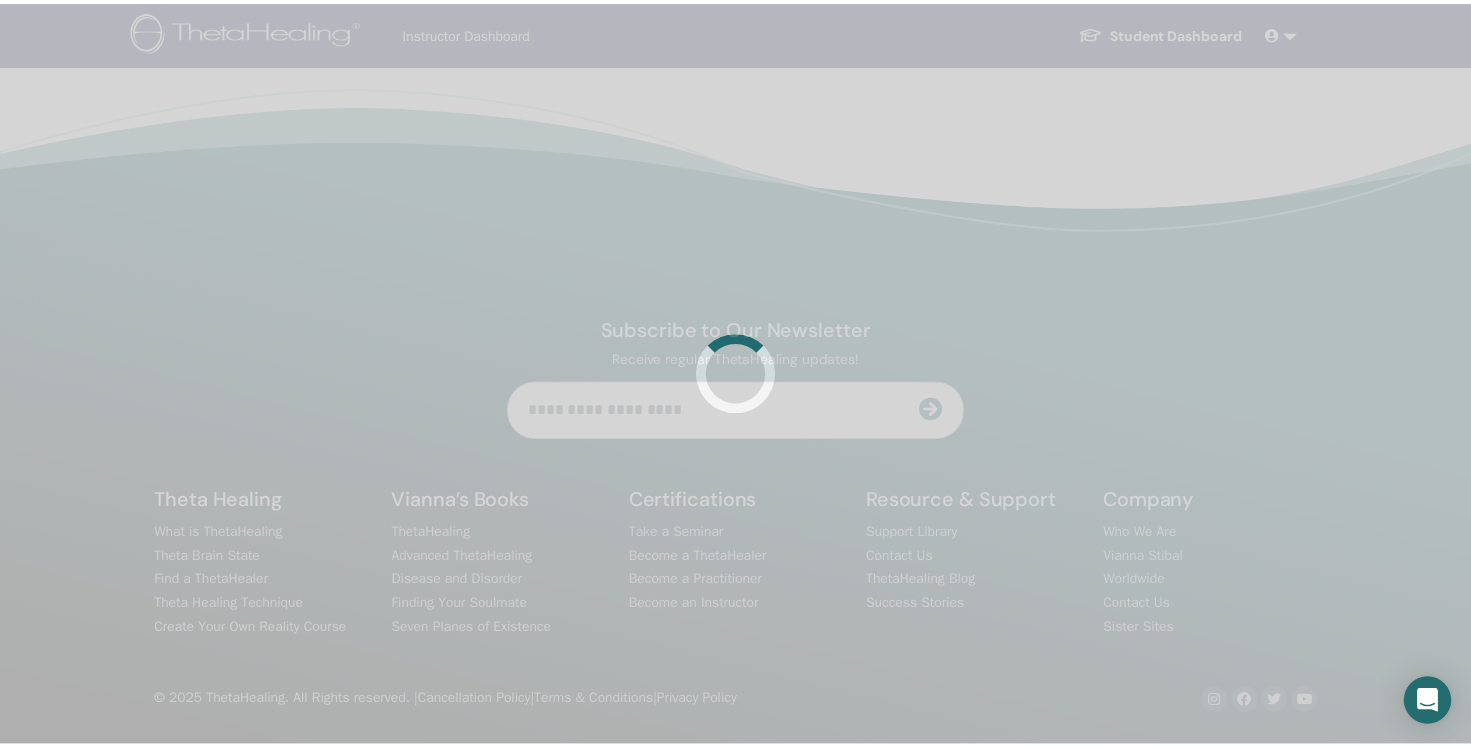 scroll, scrollTop: 0, scrollLeft: 0, axis: both 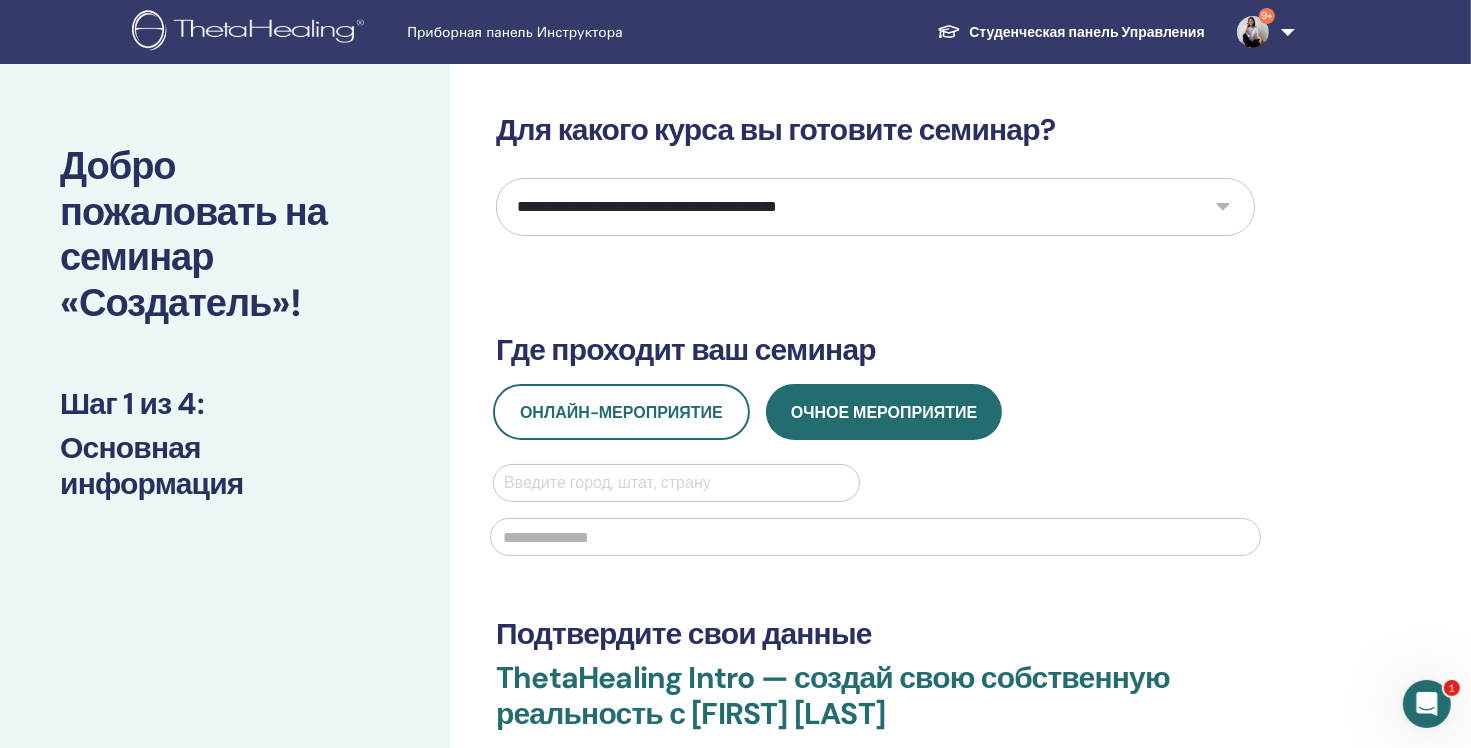 click on "**********" at bounding box center (875, 207) 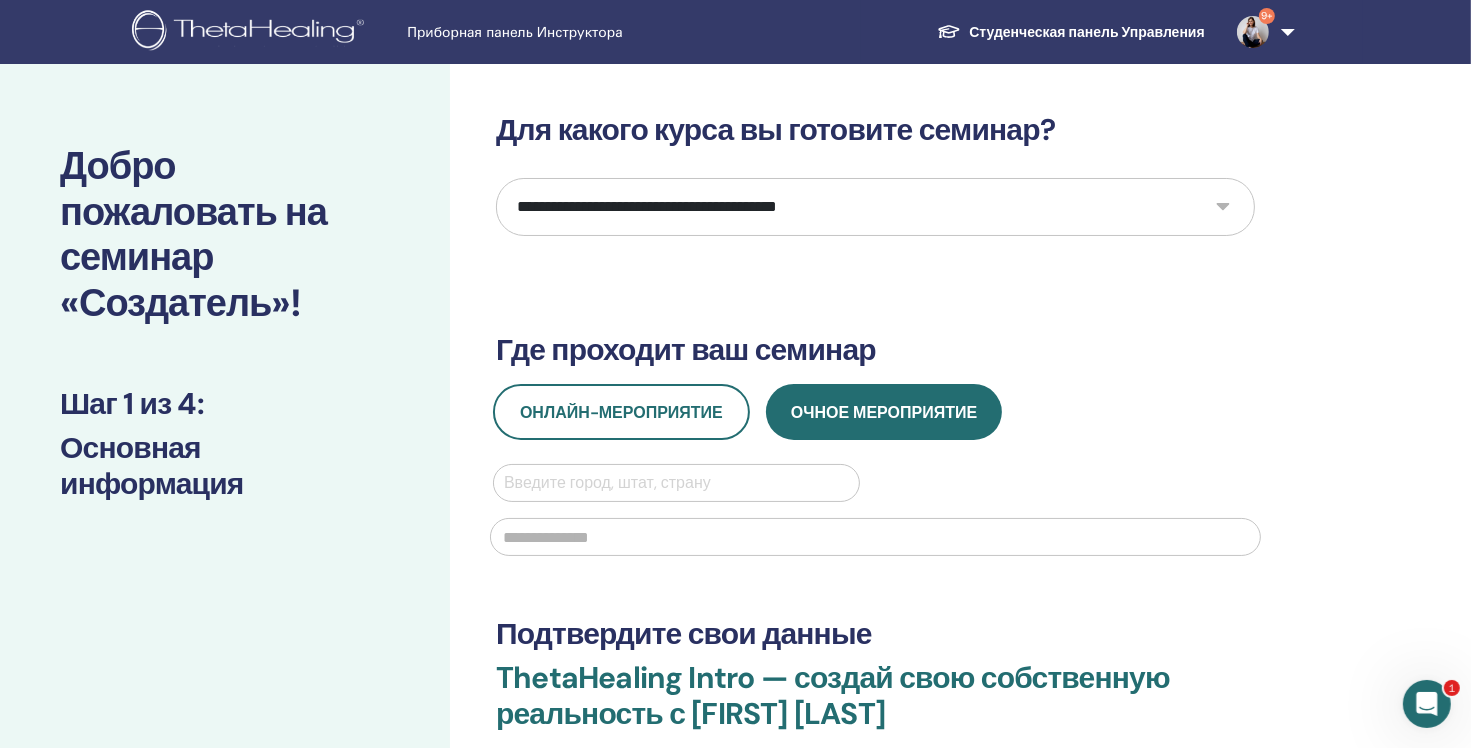 select on "*" 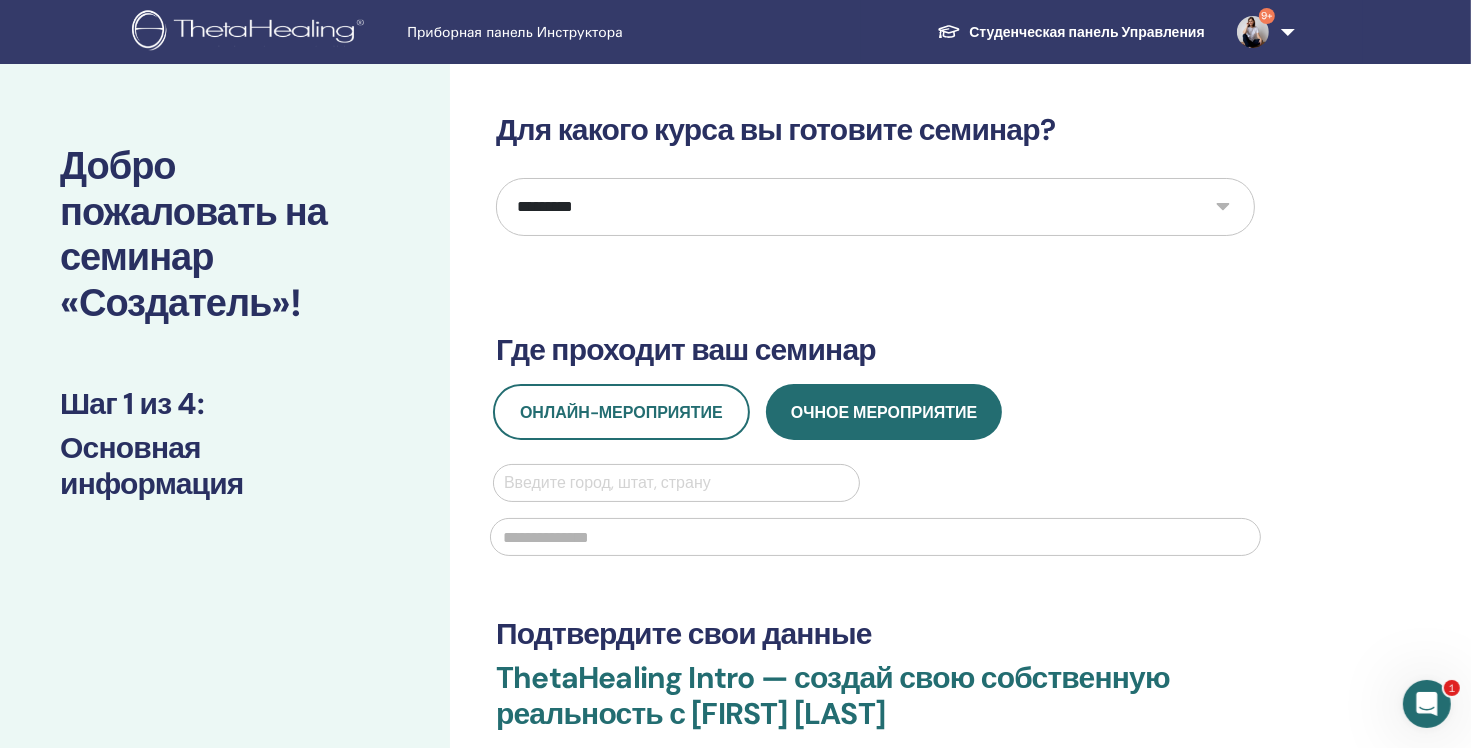 click on "**********" at bounding box center (875, 207) 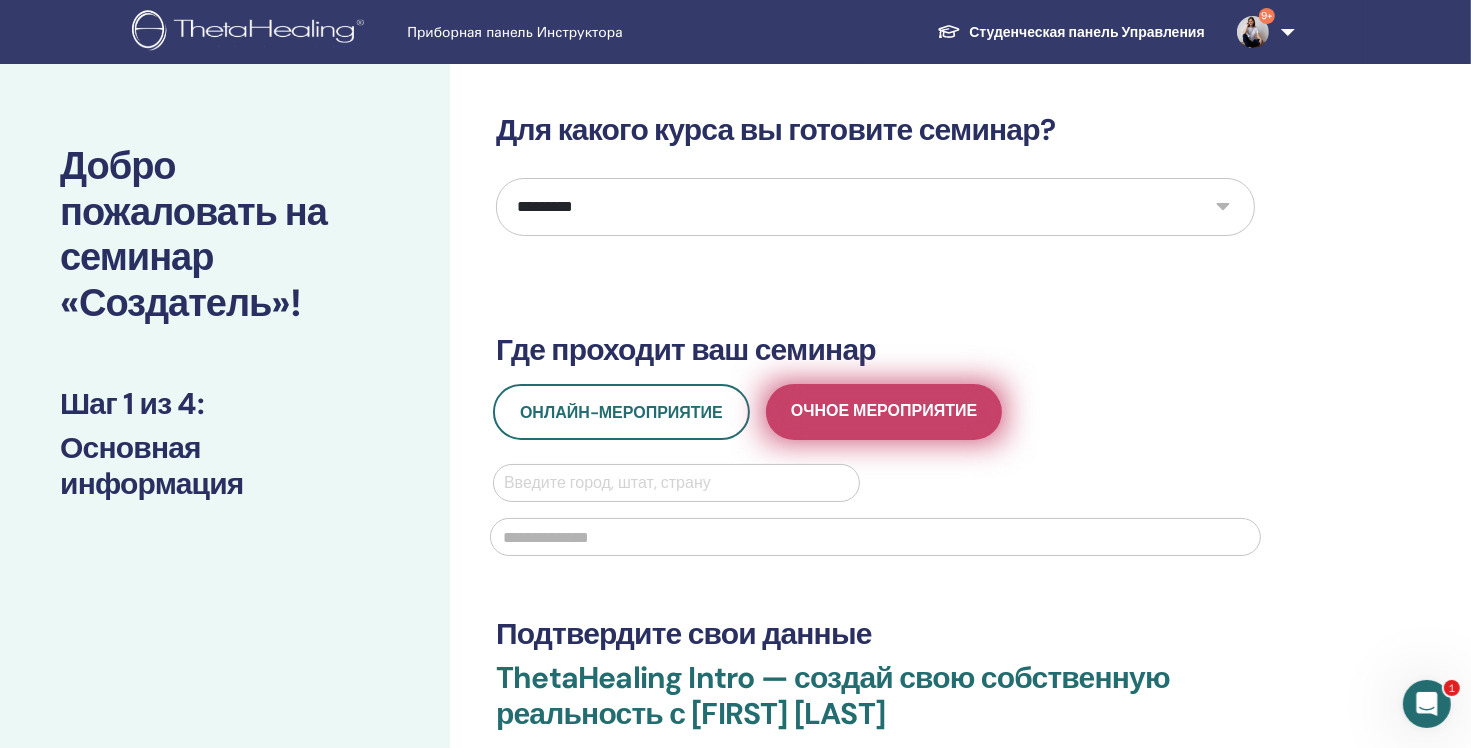 click on "Очное мероприятие" at bounding box center (884, 412) 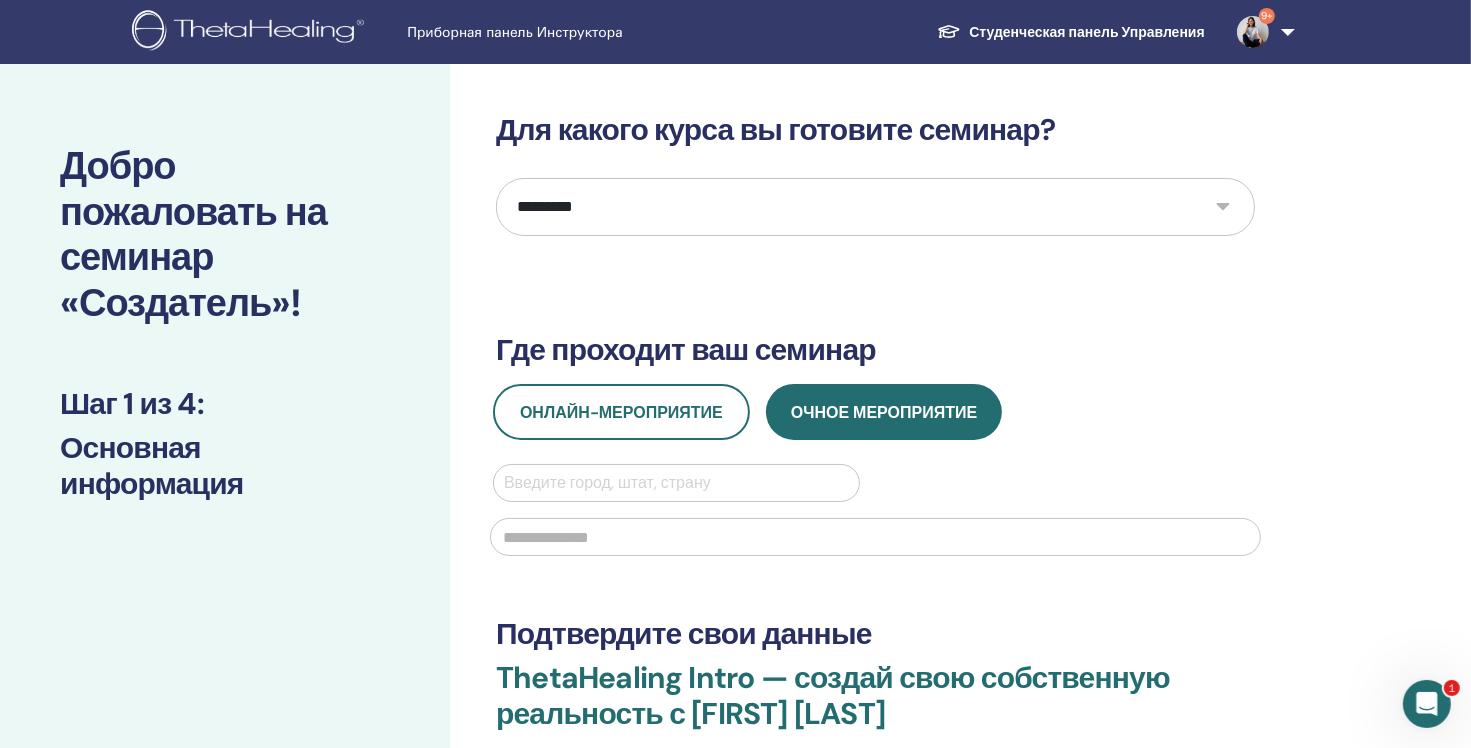 click at bounding box center [676, 483] 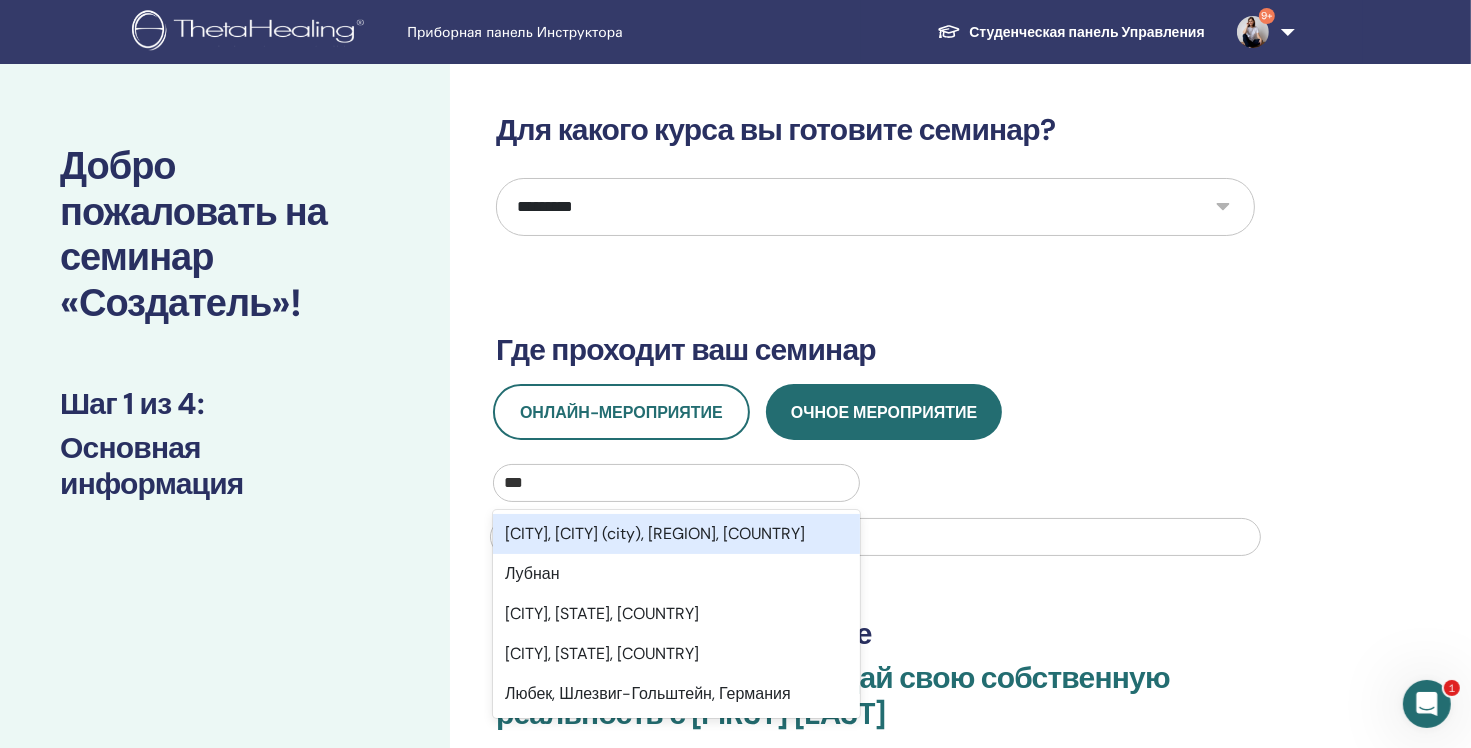 type on "*******" 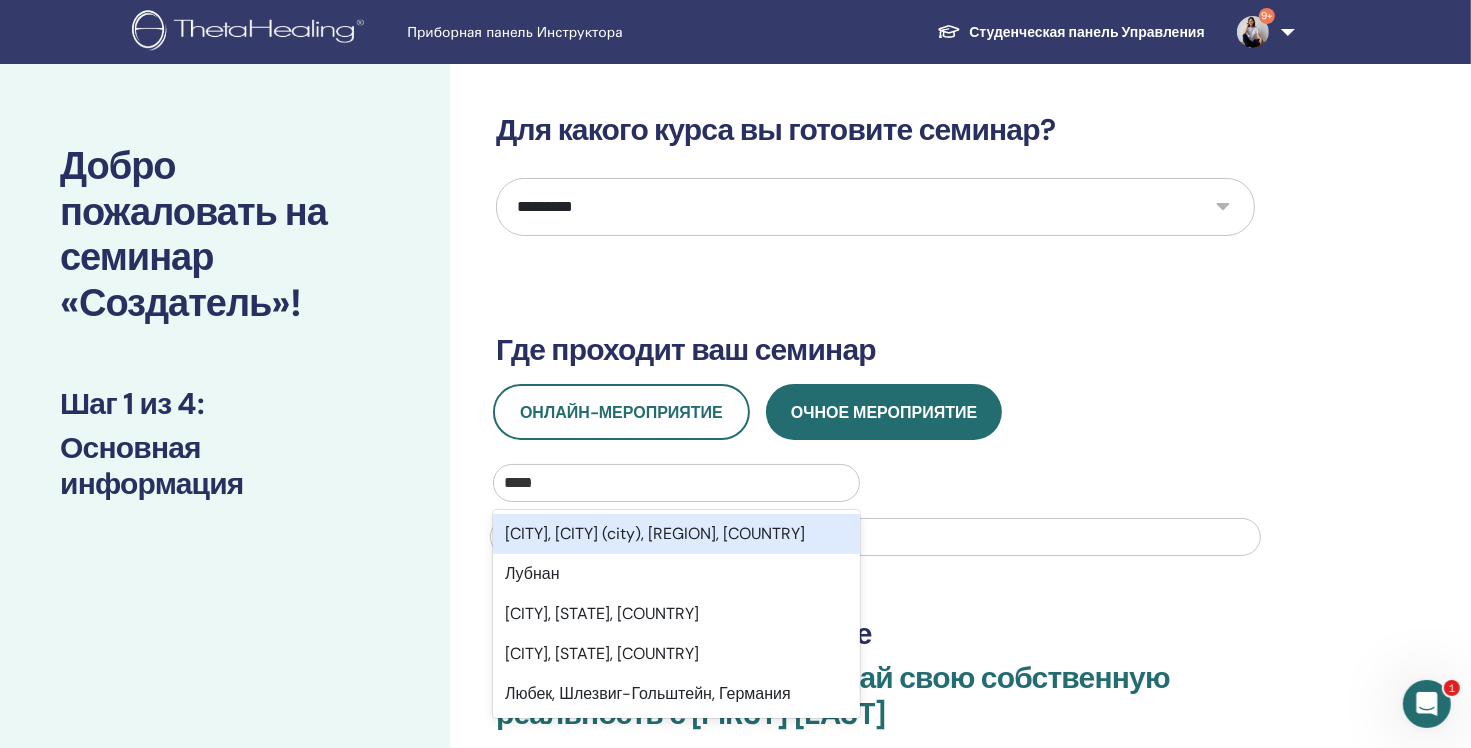 type on "**********" 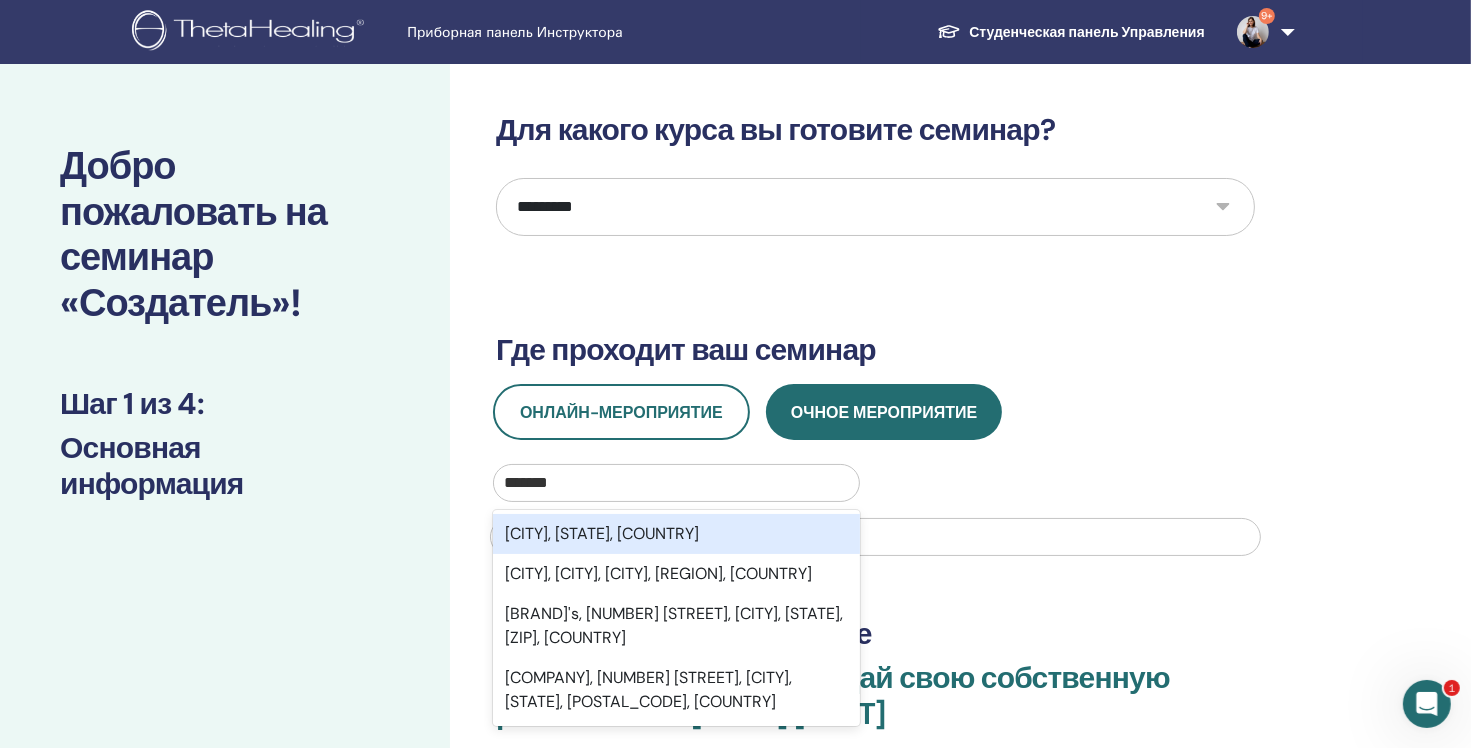 click on "[CITY], [STATE], [COUNTRY]" at bounding box center [602, 533] 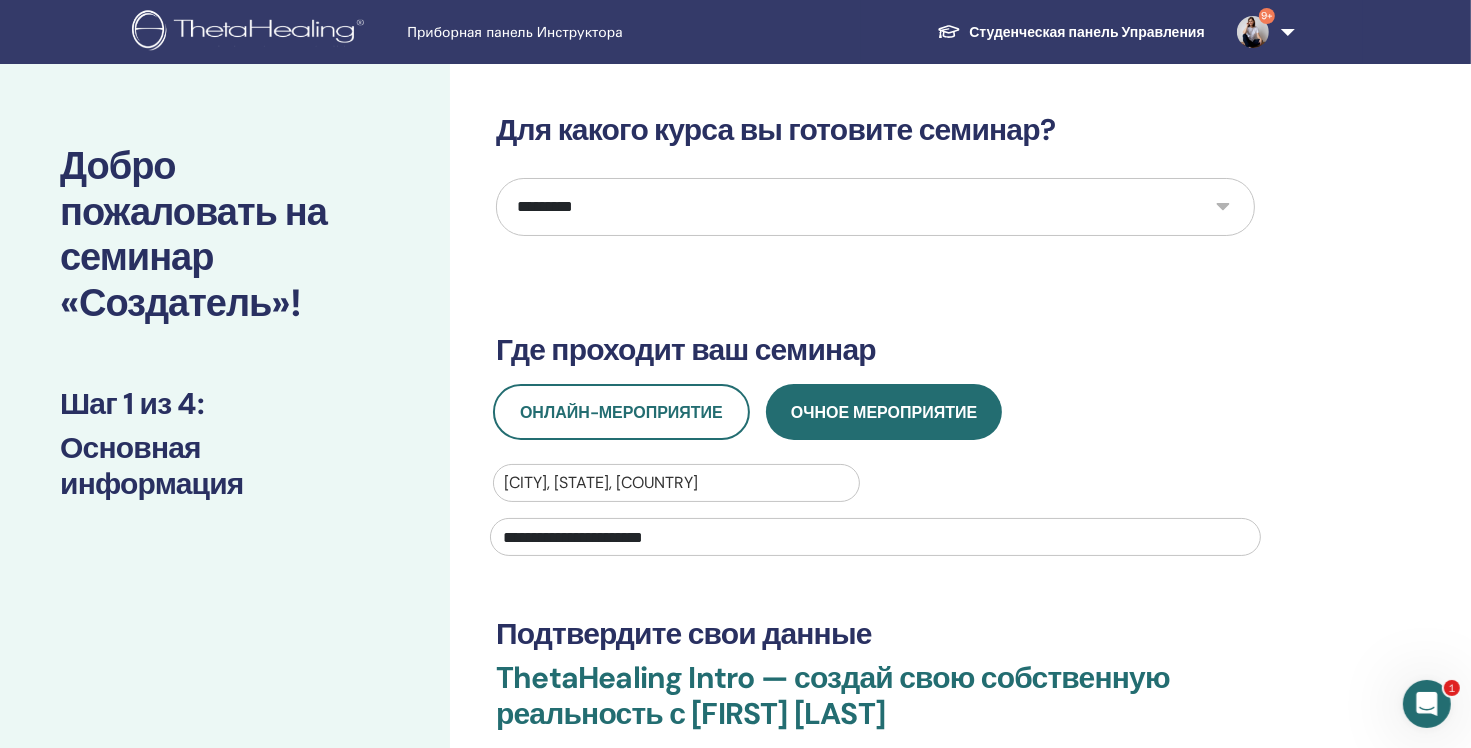 click on "**********" at bounding box center (875, 537) 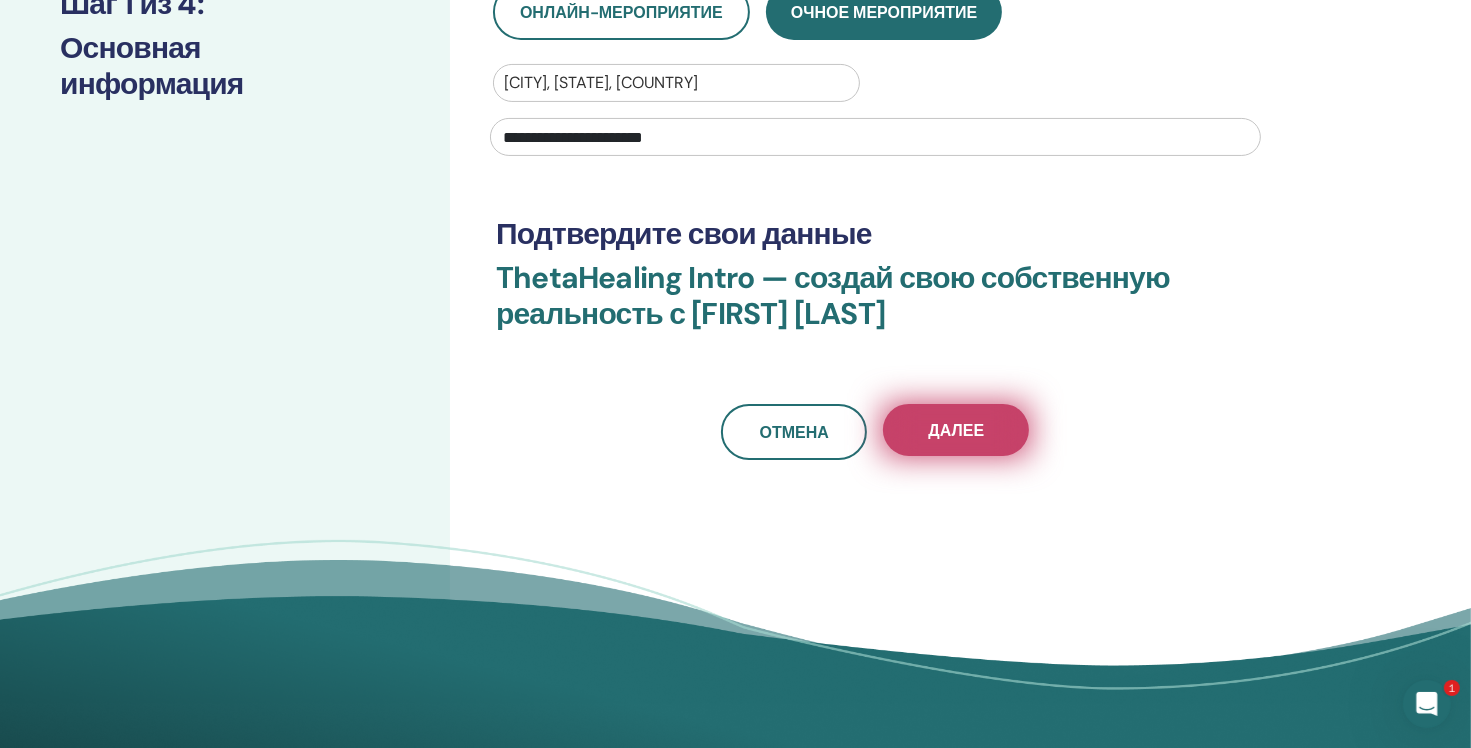click on "Далее" at bounding box center (956, 430) 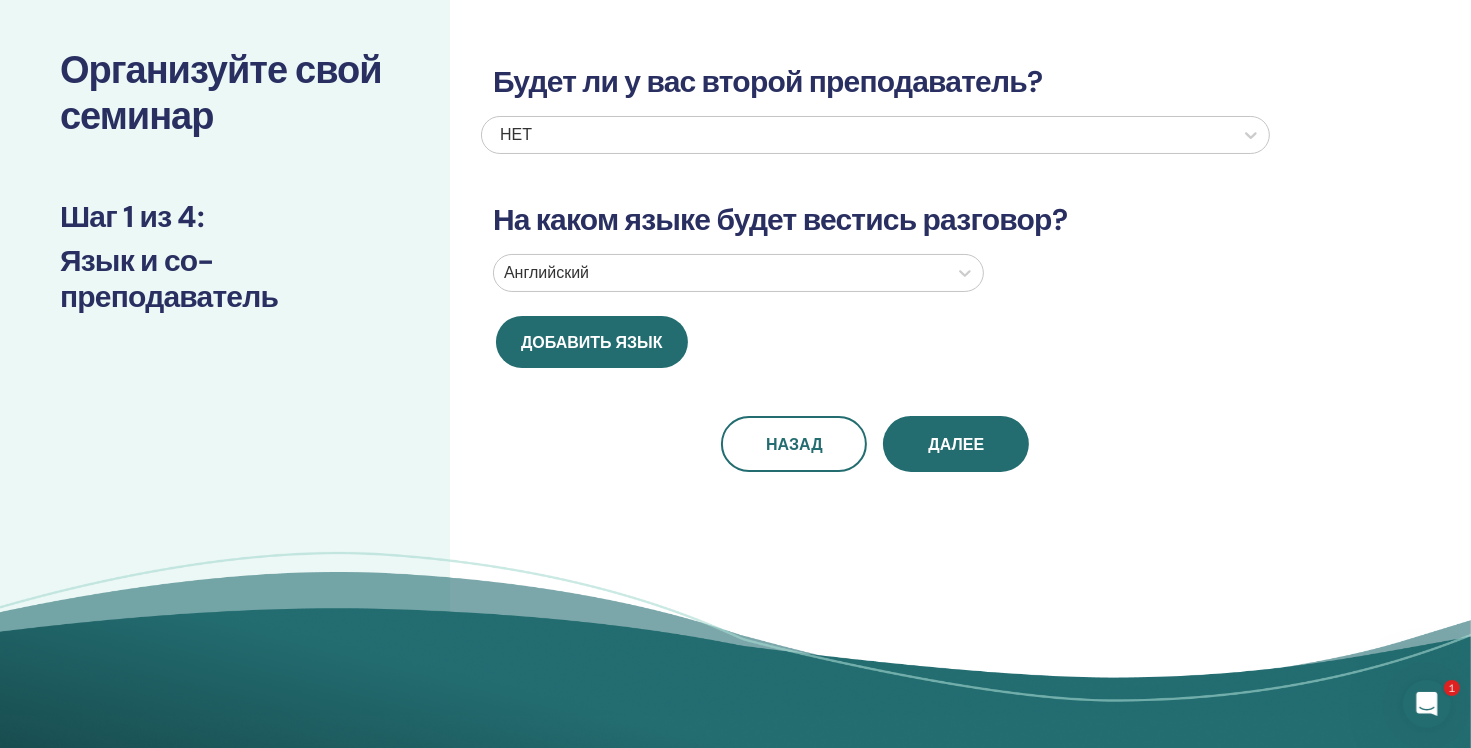 scroll, scrollTop: 0, scrollLeft: 0, axis: both 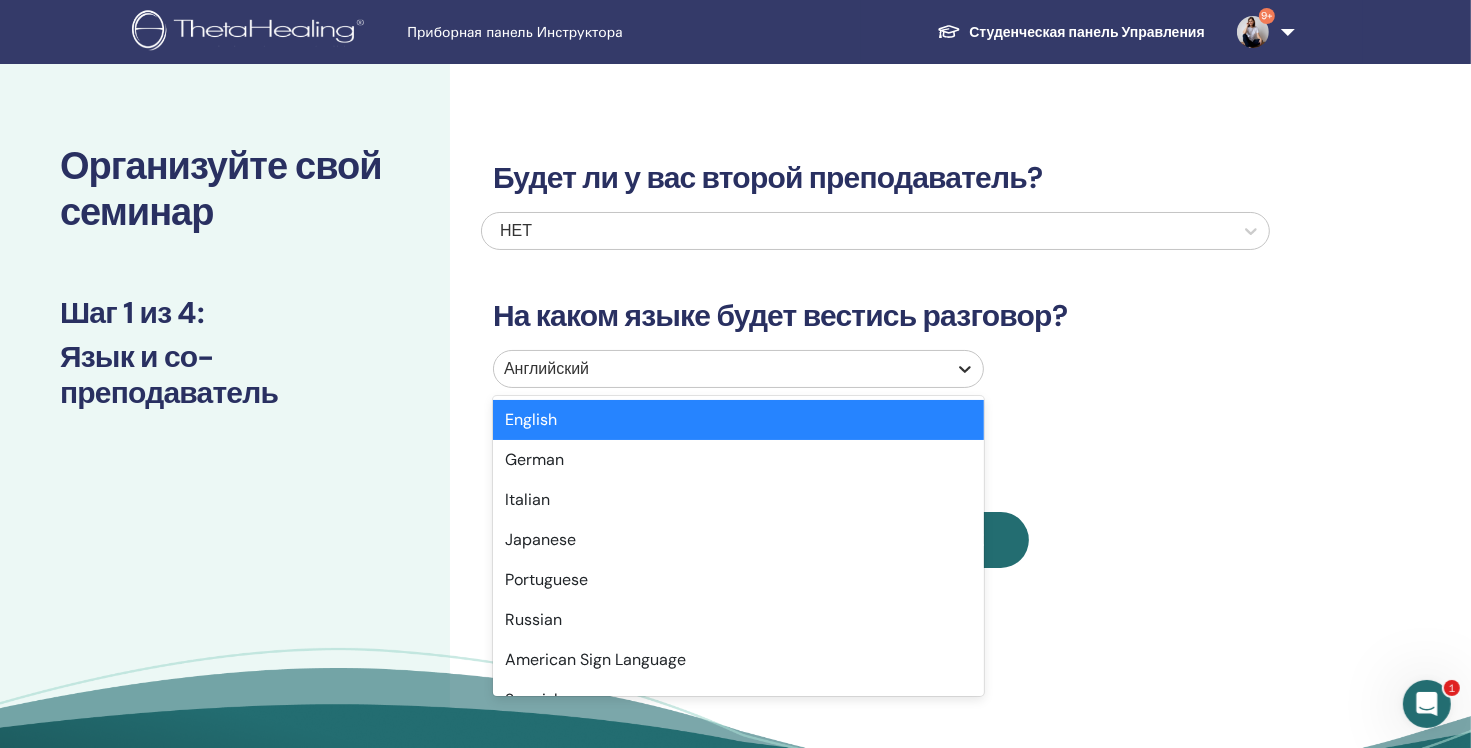 click 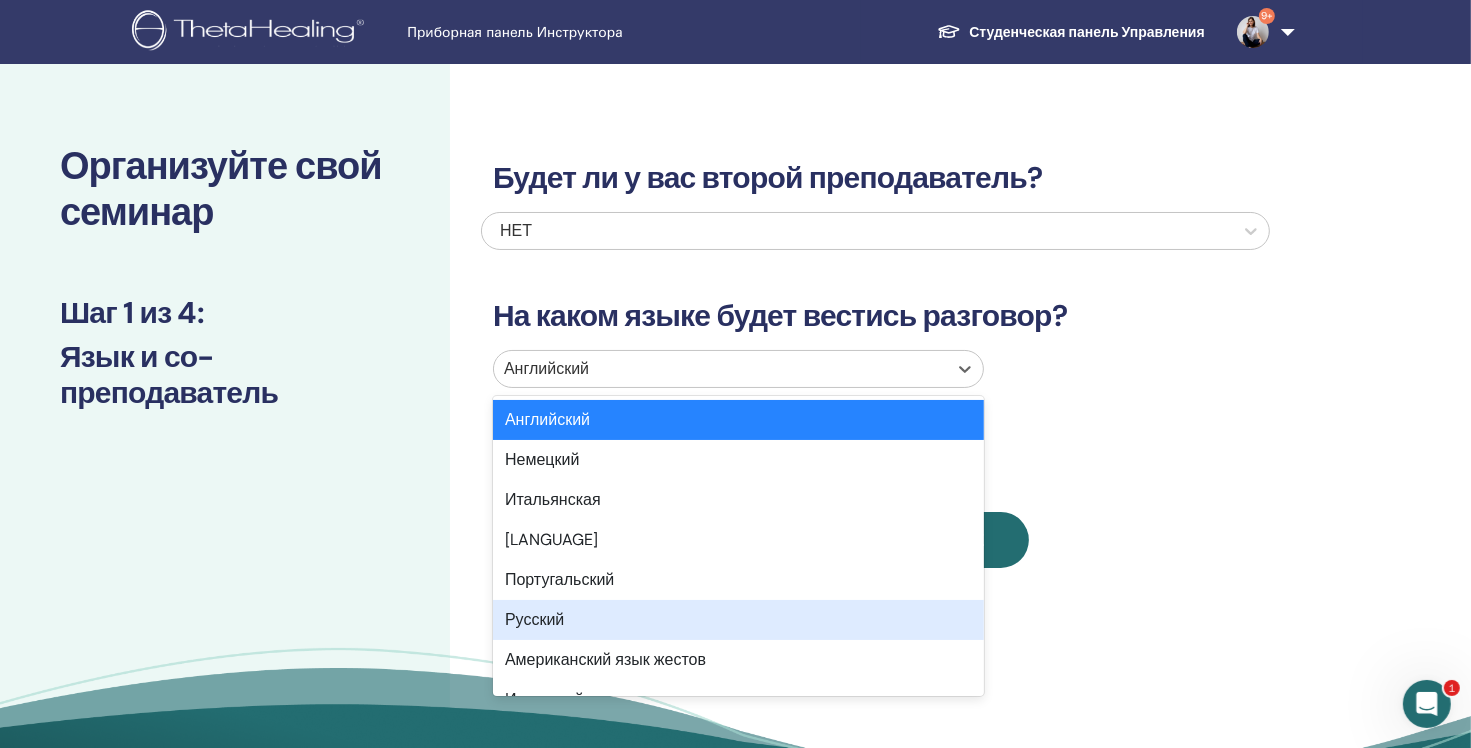 click on "Русский" at bounding box center (738, 620) 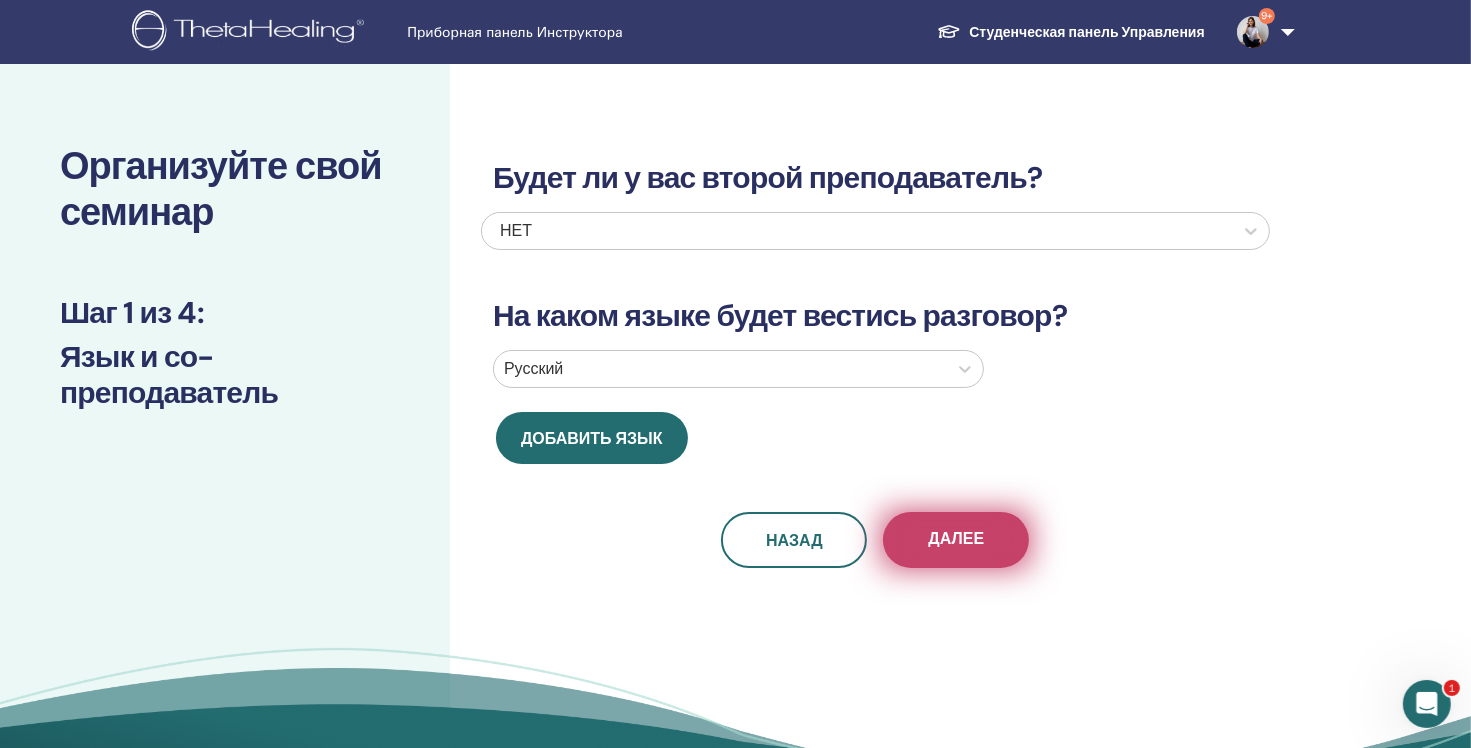 click on "Далее" at bounding box center (956, 540) 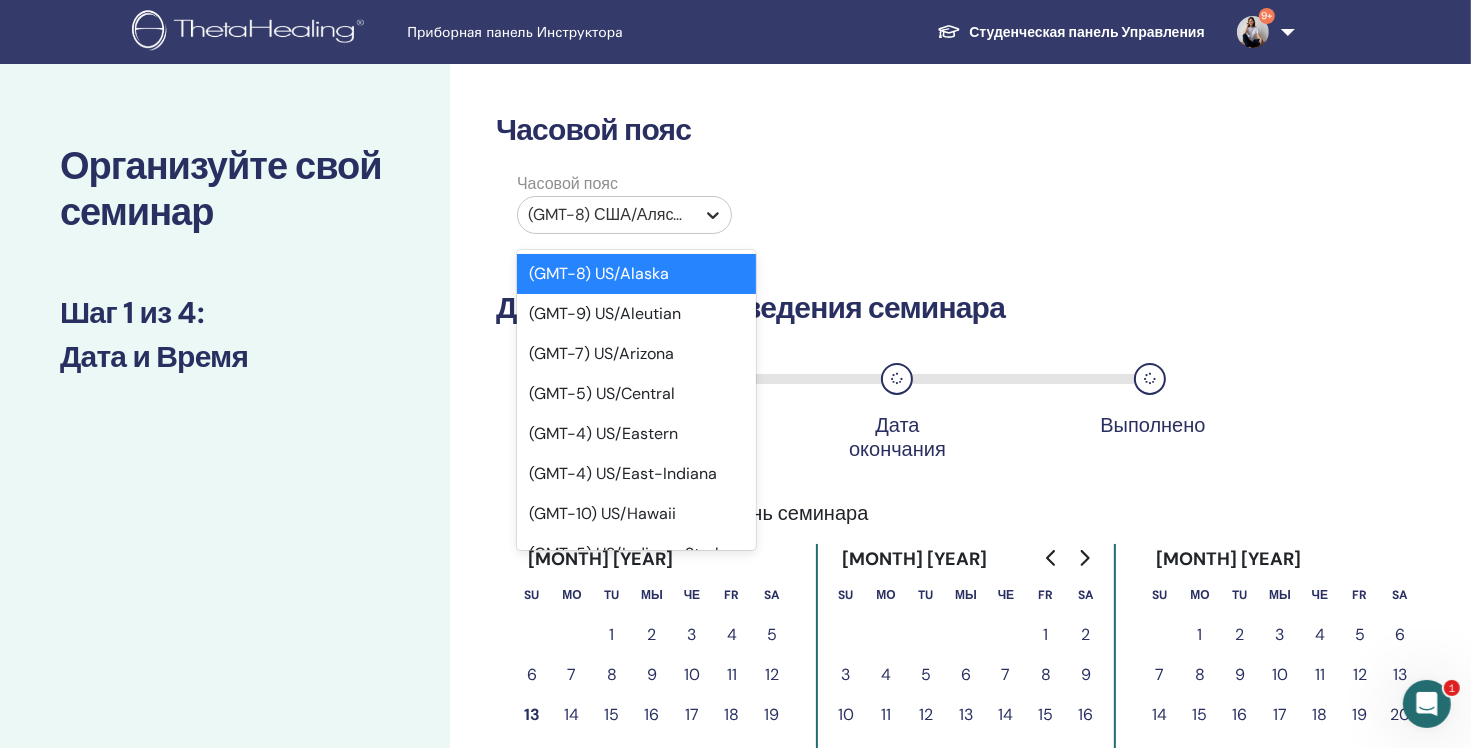 click at bounding box center (713, 215) 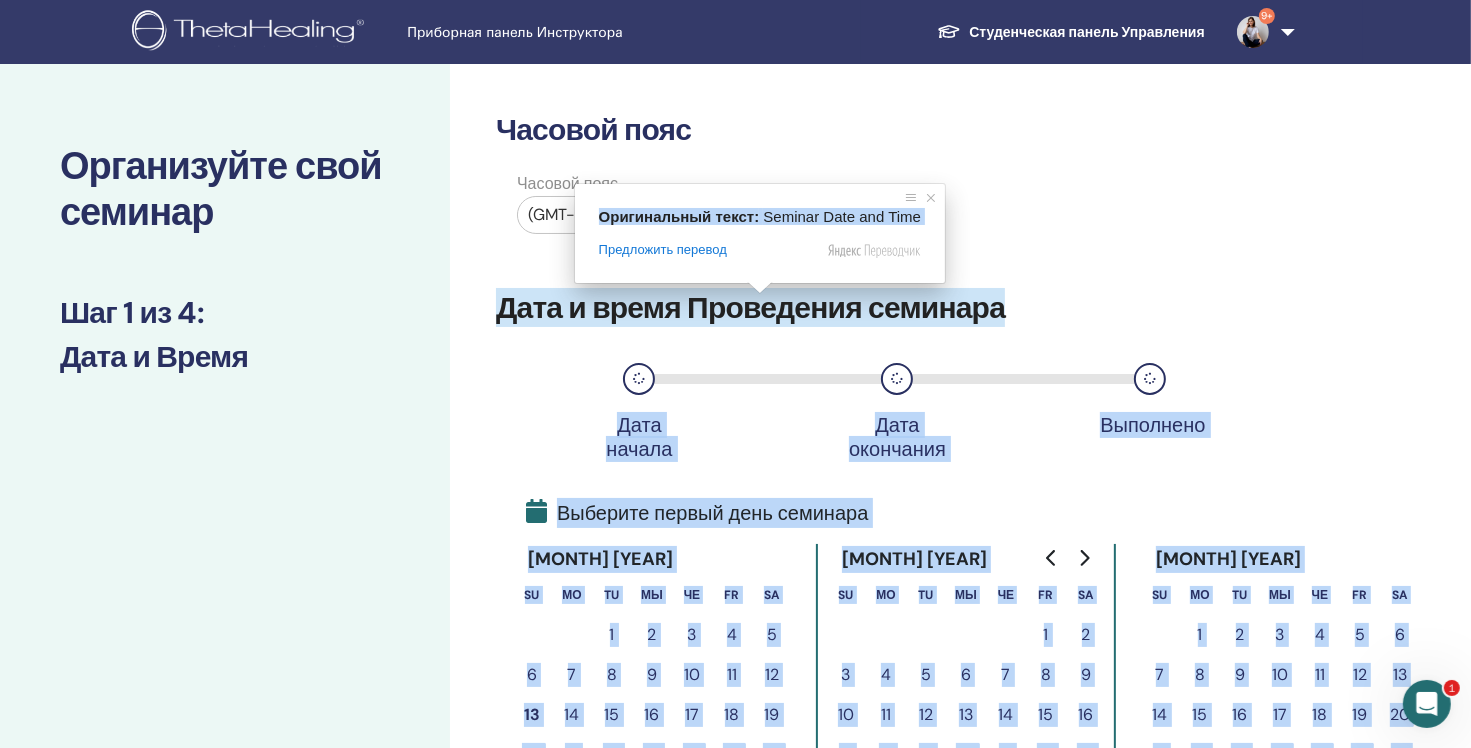 drag, startPoint x: 749, startPoint y: 273, endPoint x: 750, endPoint y: 444, distance: 171.00293 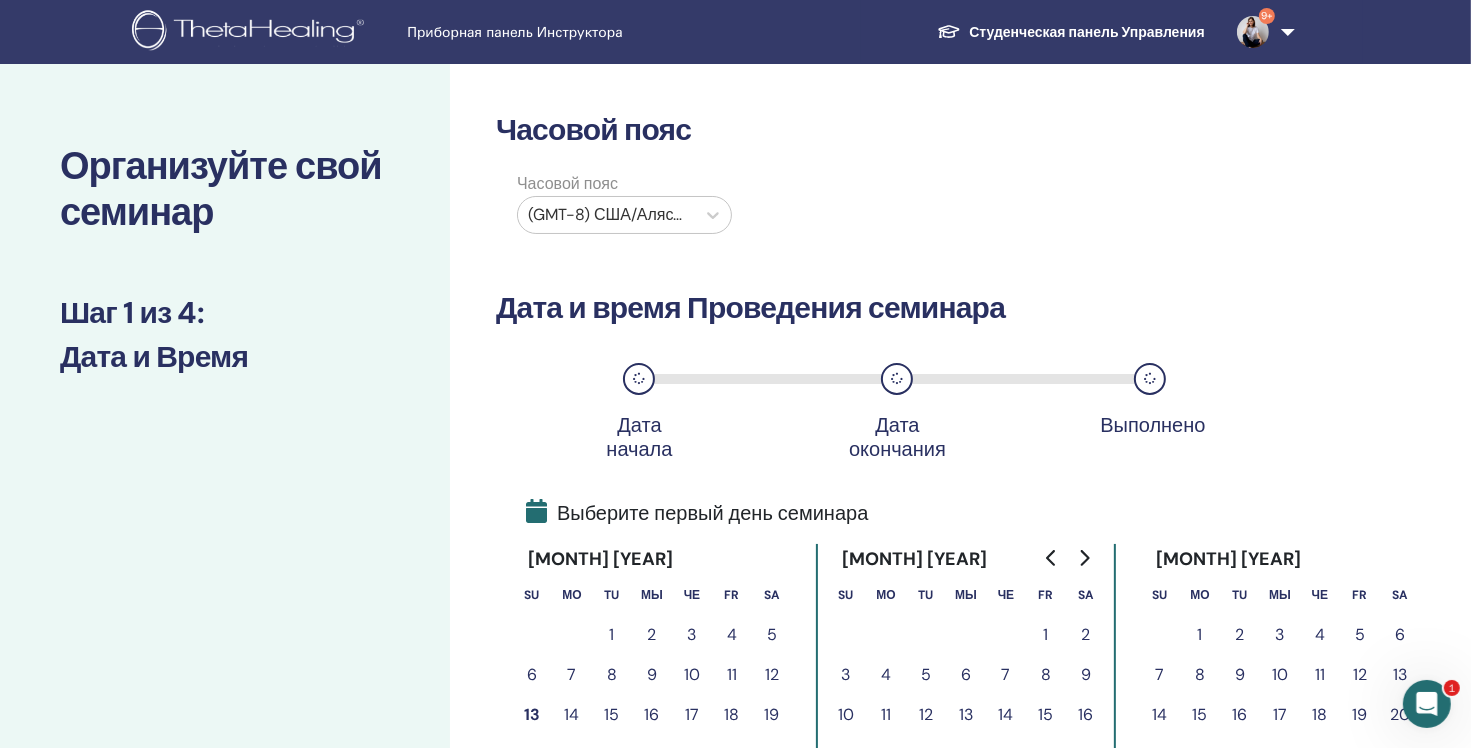 drag, startPoint x: 986, startPoint y: 199, endPoint x: 950, endPoint y: 214, distance: 39 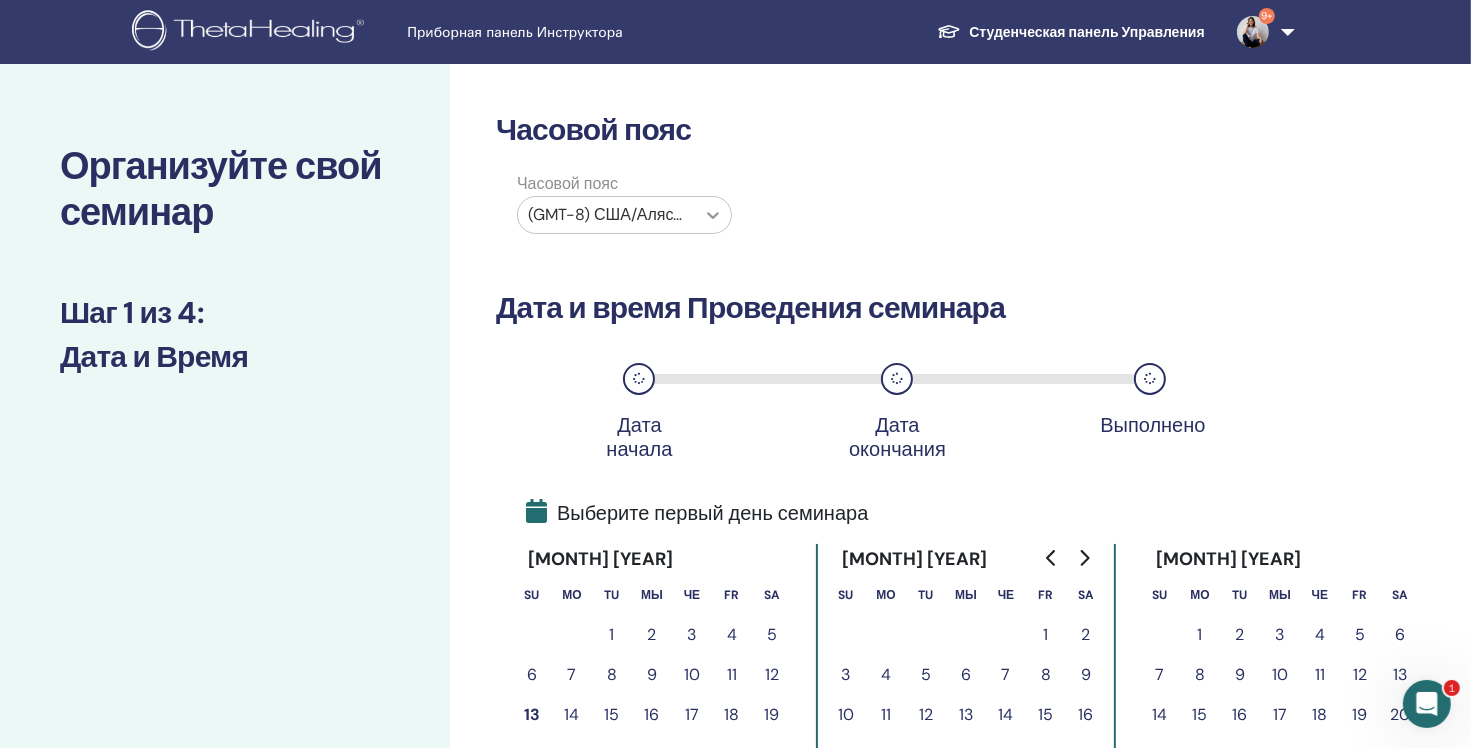 click 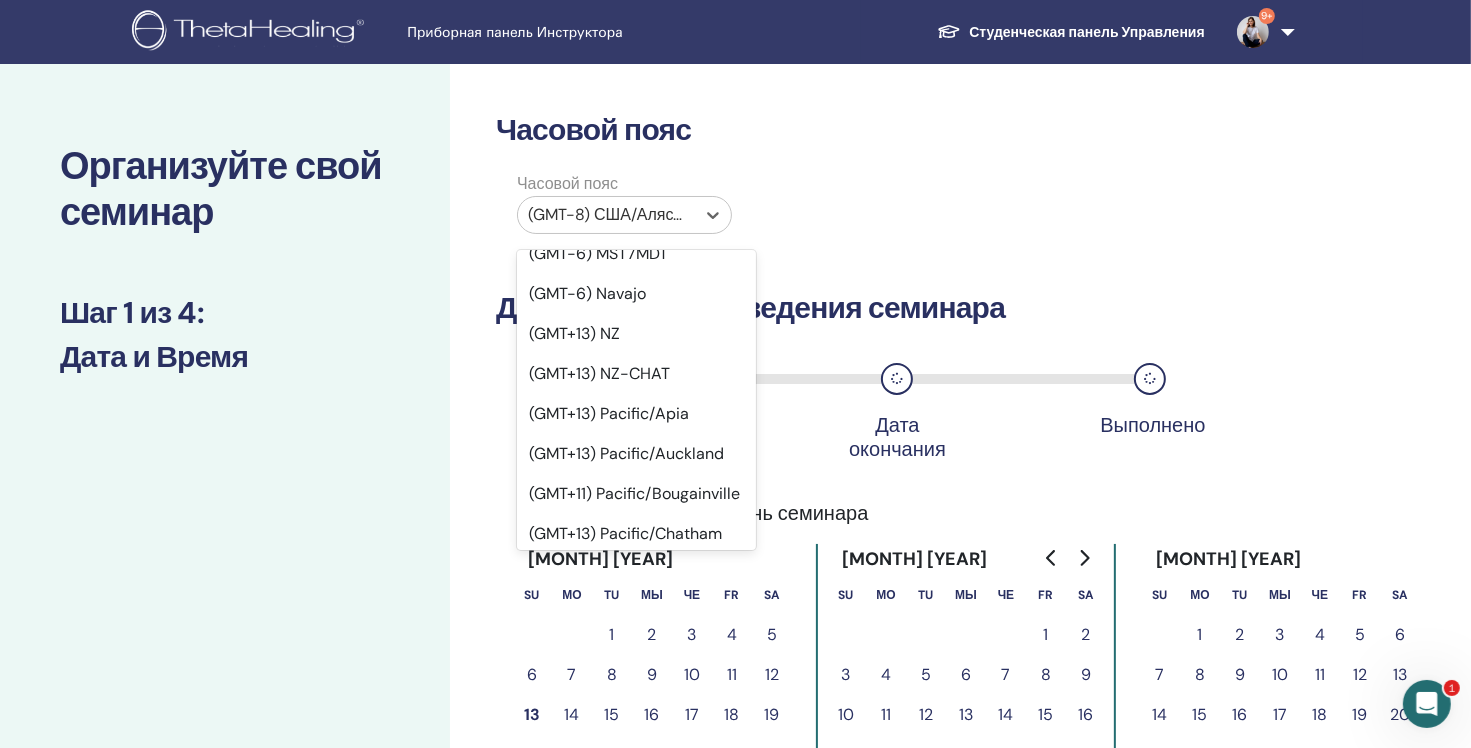 scroll, scrollTop: 24393, scrollLeft: 0, axis: vertical 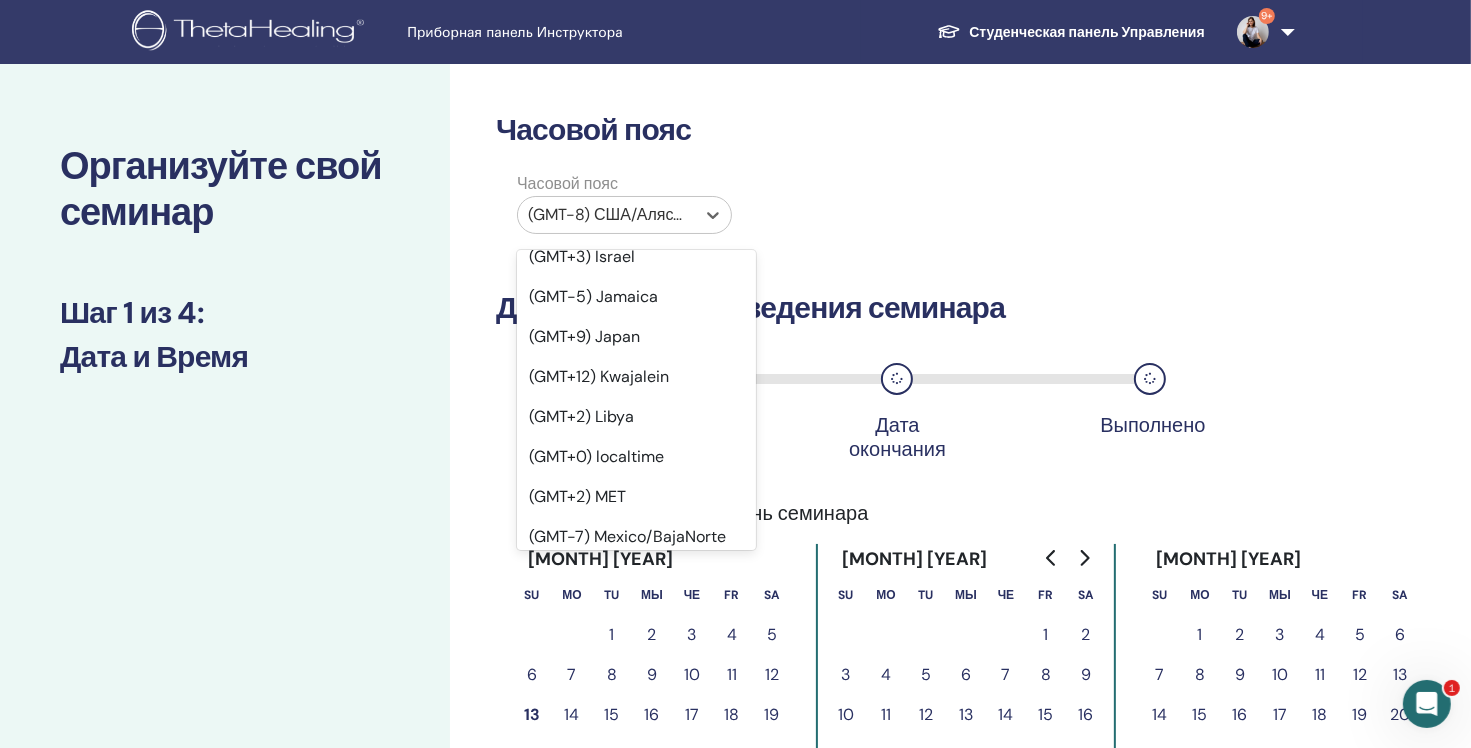 click on "(GMT+3) Европа/Москва" at bounding box center (619, -1984) 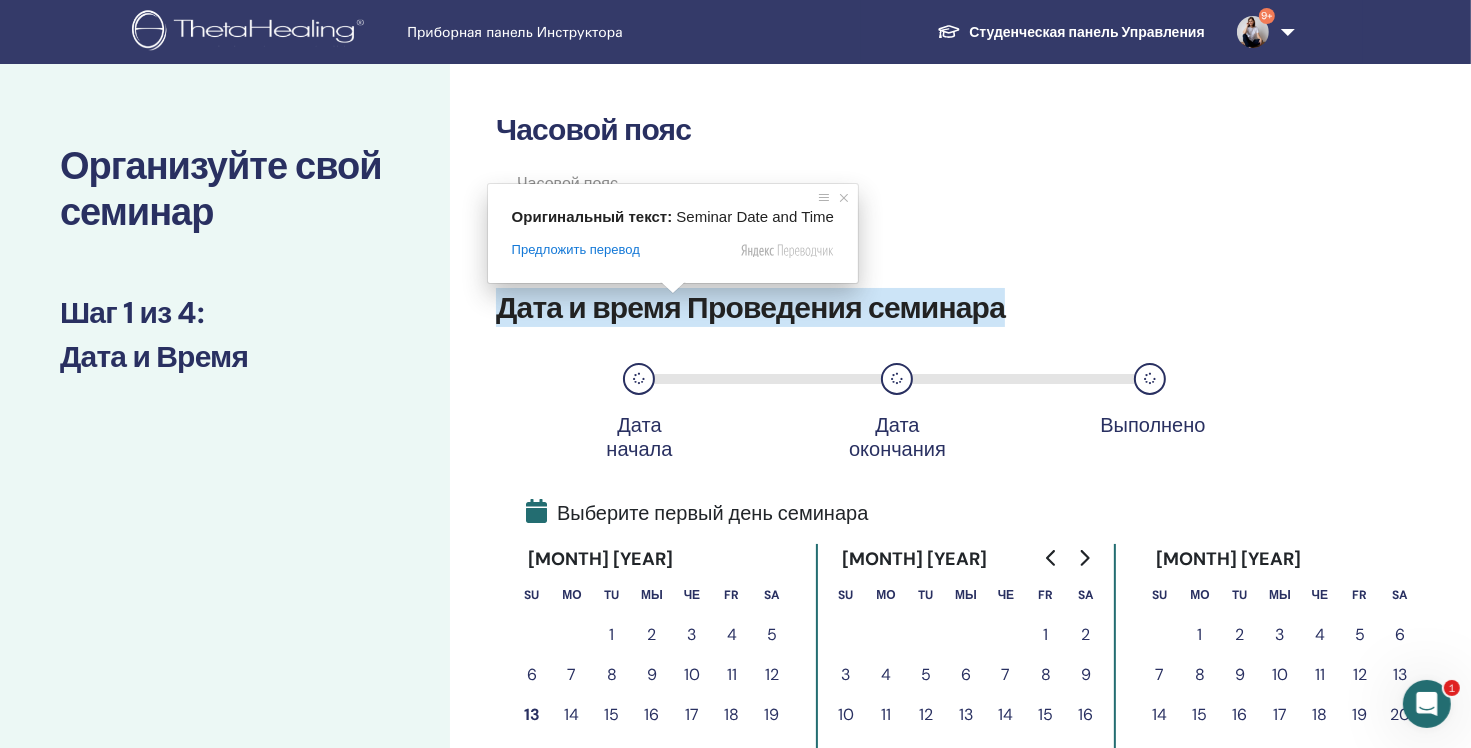 scroll, scrollTop: 500, scrollLeft: 0, axis: vertical 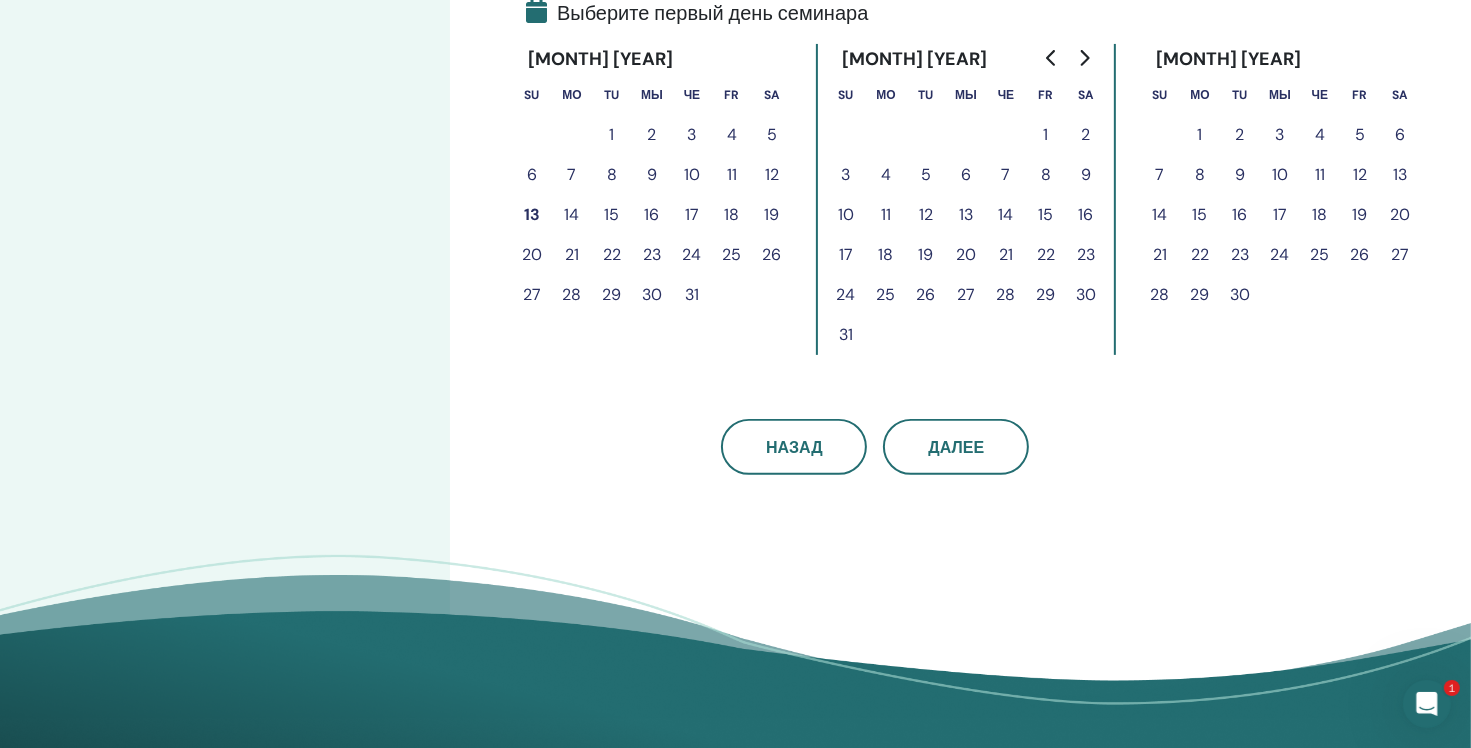 click on "20" at bounding box center [532, 255] 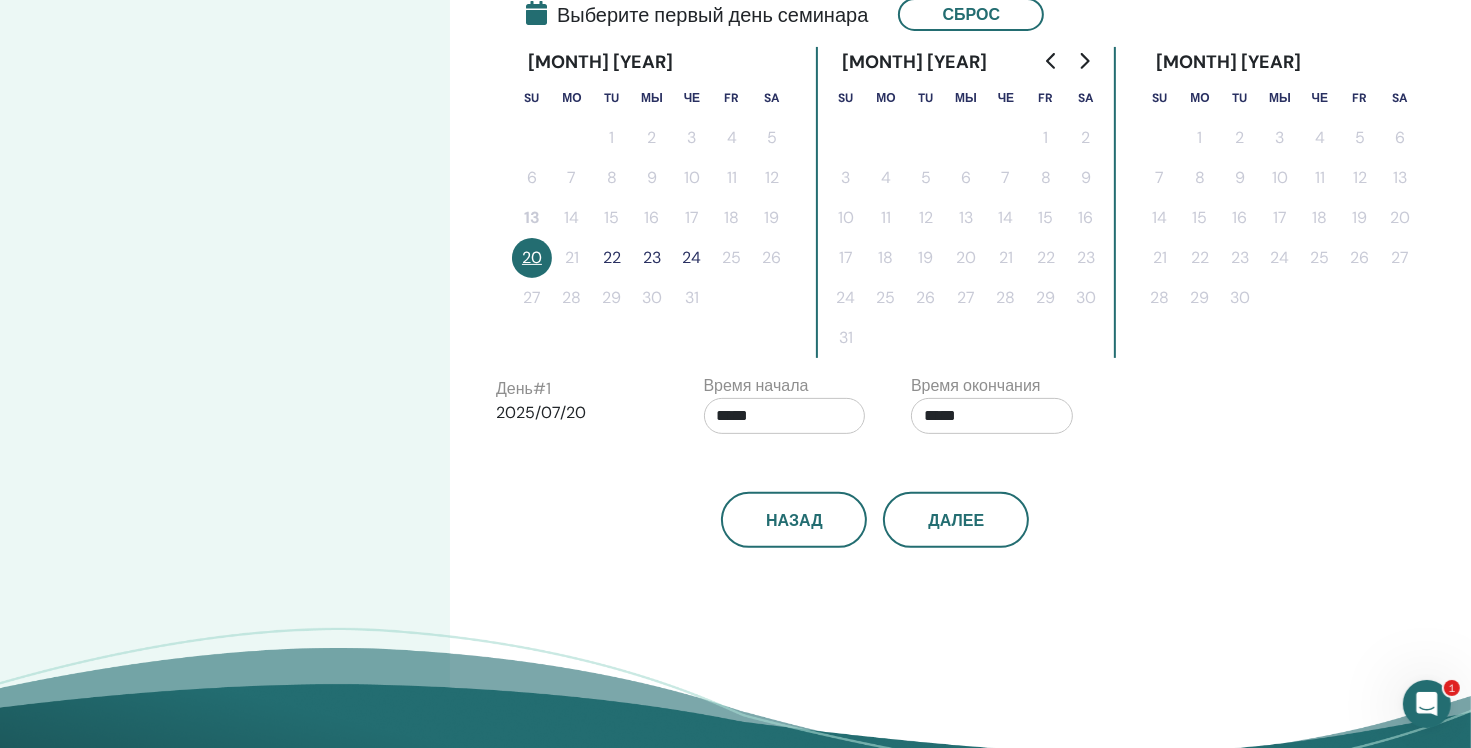 click on "22" at bounding box center [612, 258] 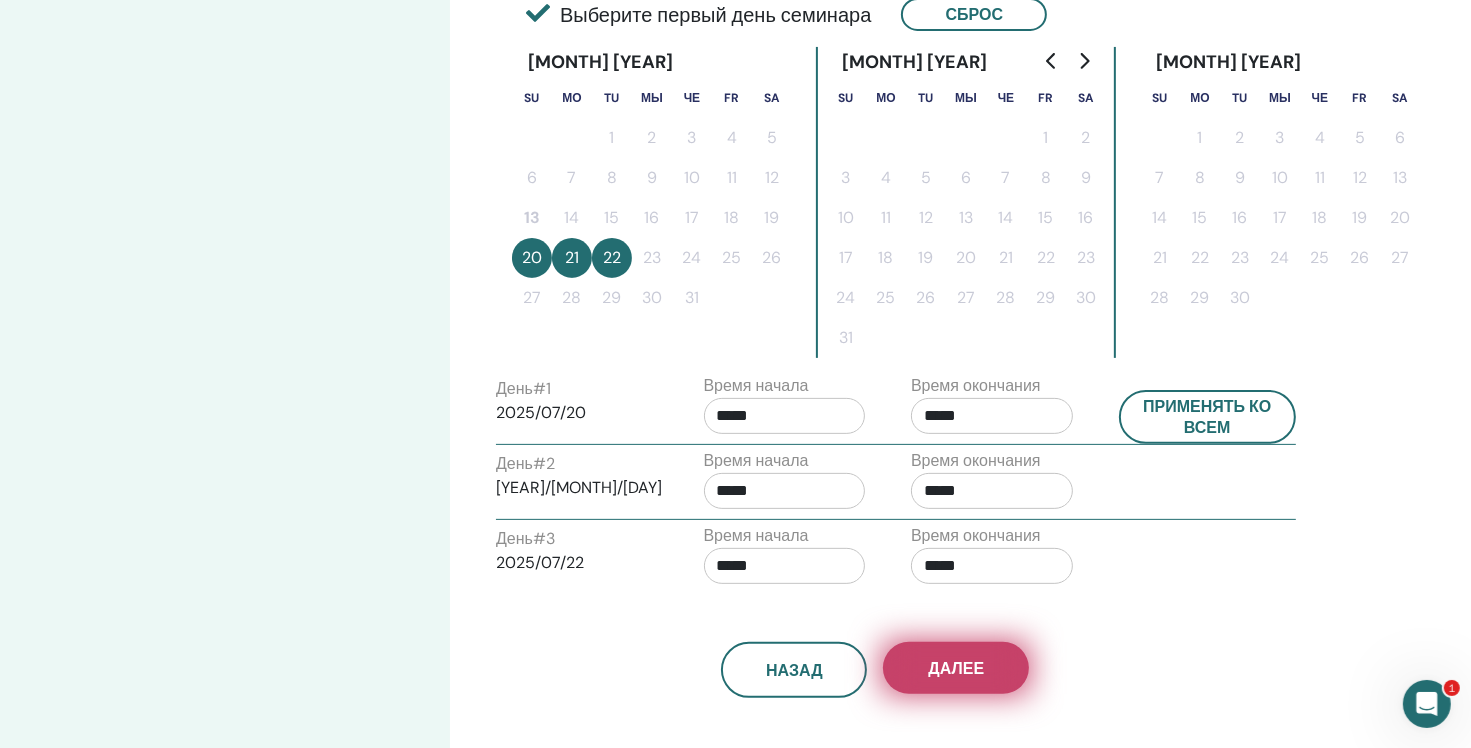 click on "Далее" at bounding box center (956, 668) 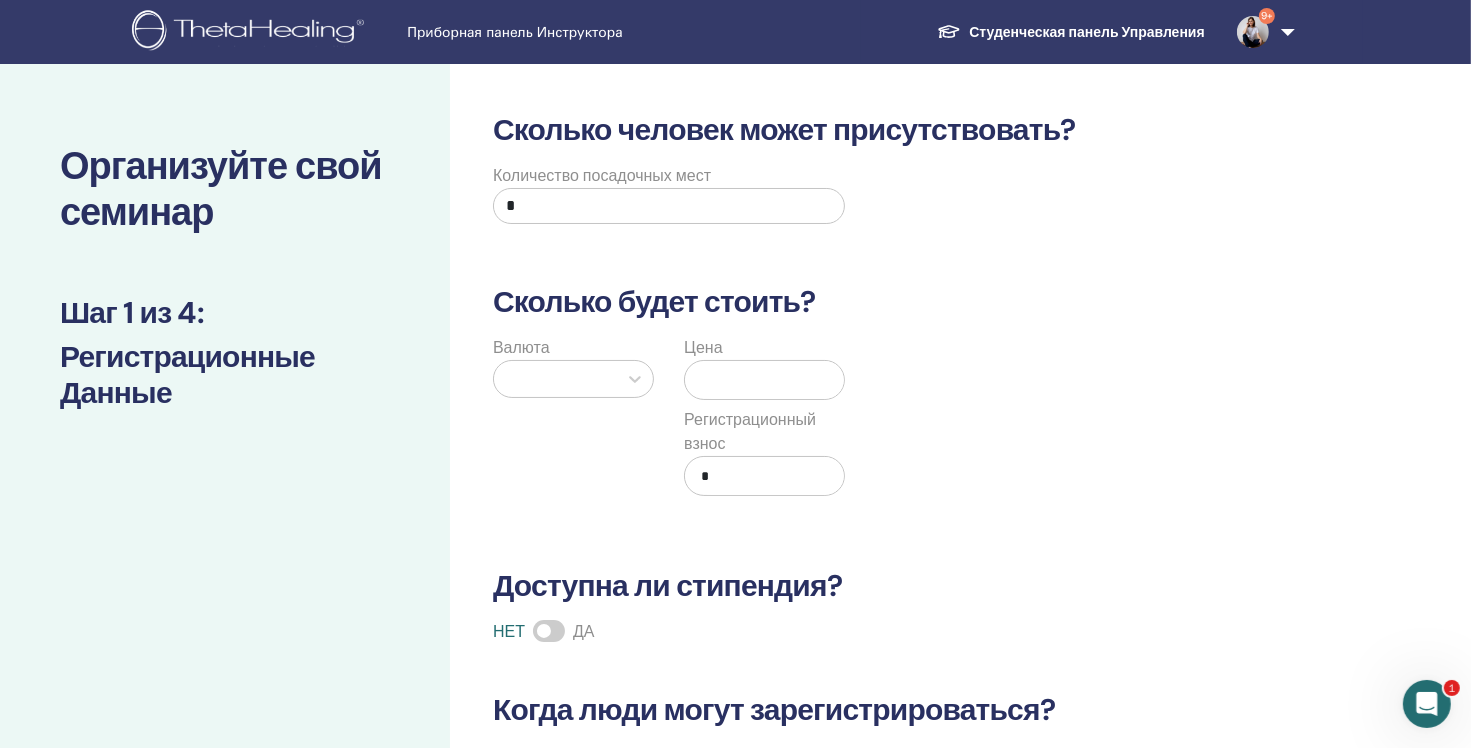 scroll, scrollTop: 0, scrollLeft: 0, axis: both 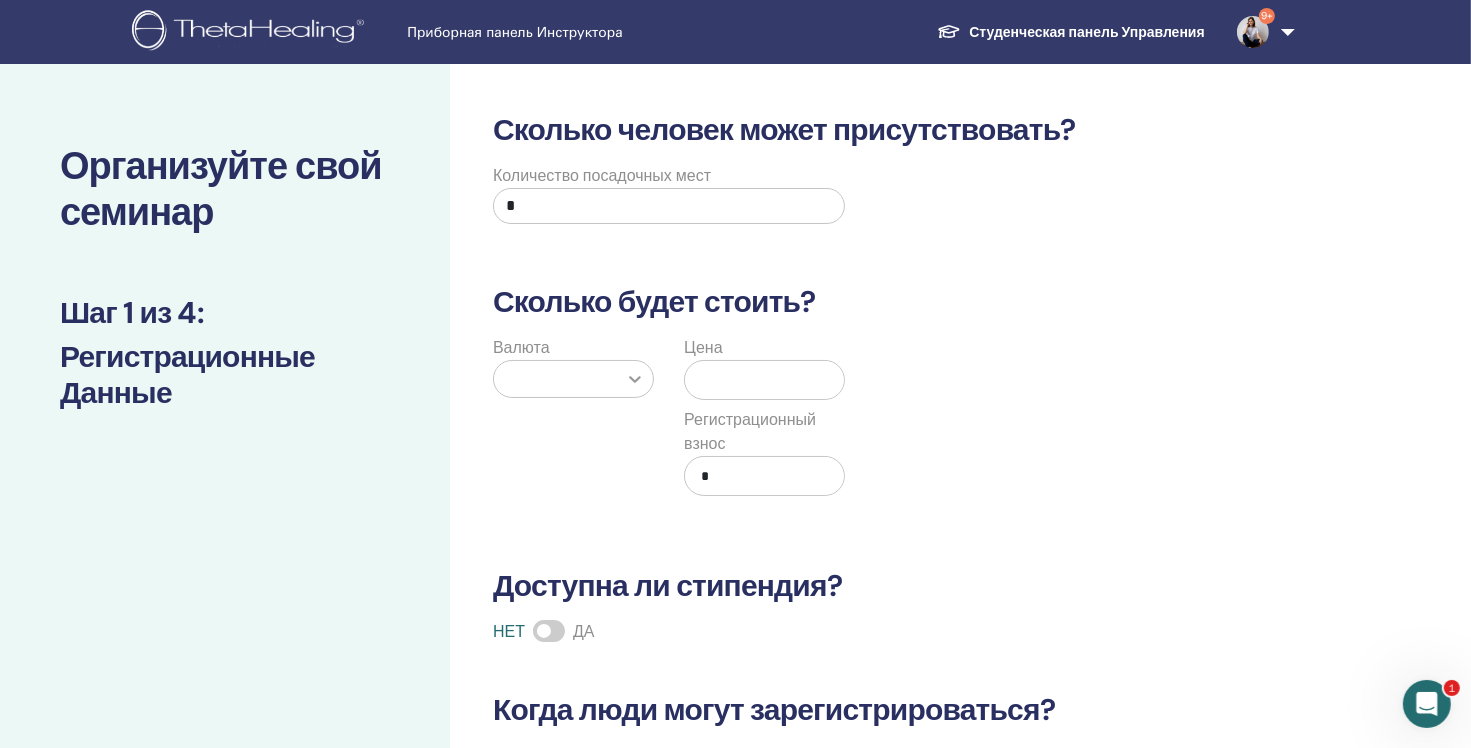 type on "*" 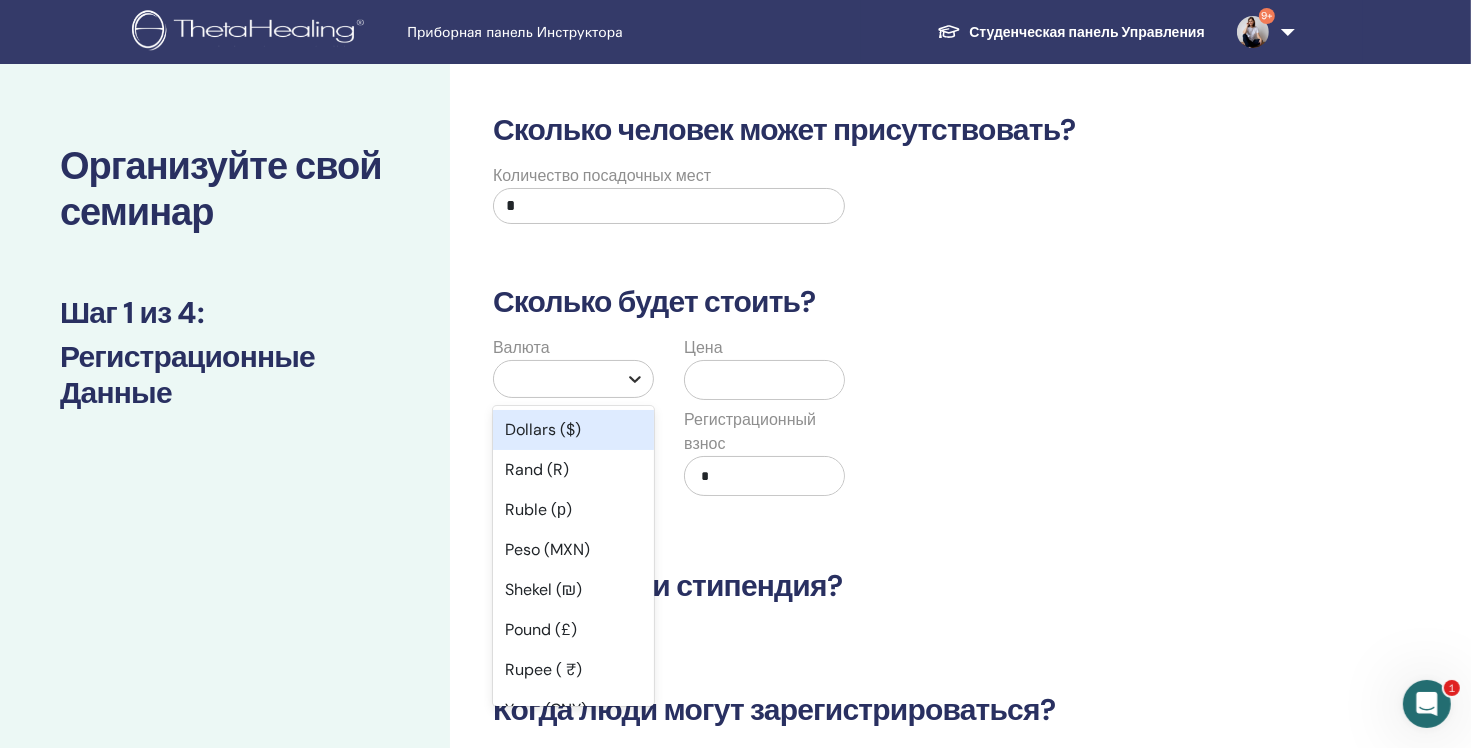 click 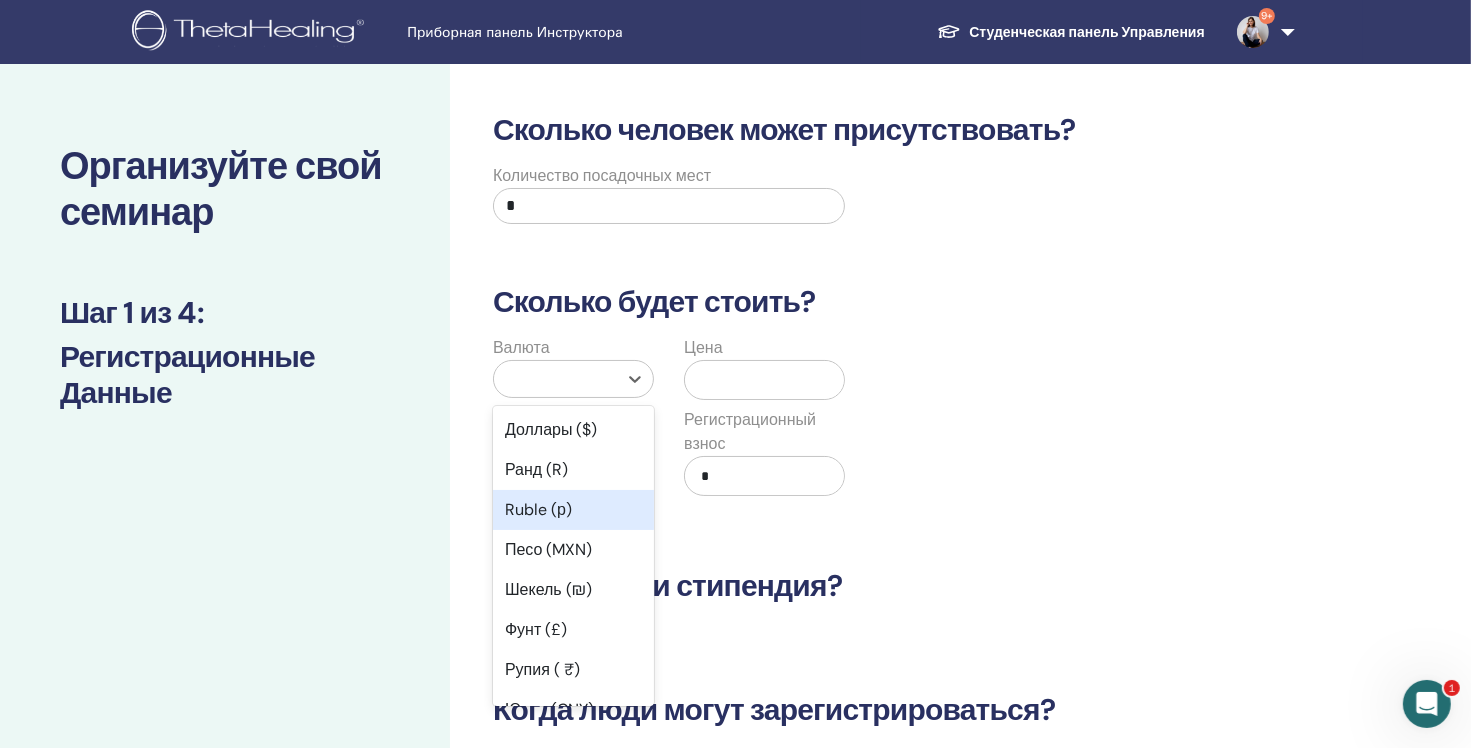 click on "Ruble (р)" at bounding box center [573, 510] 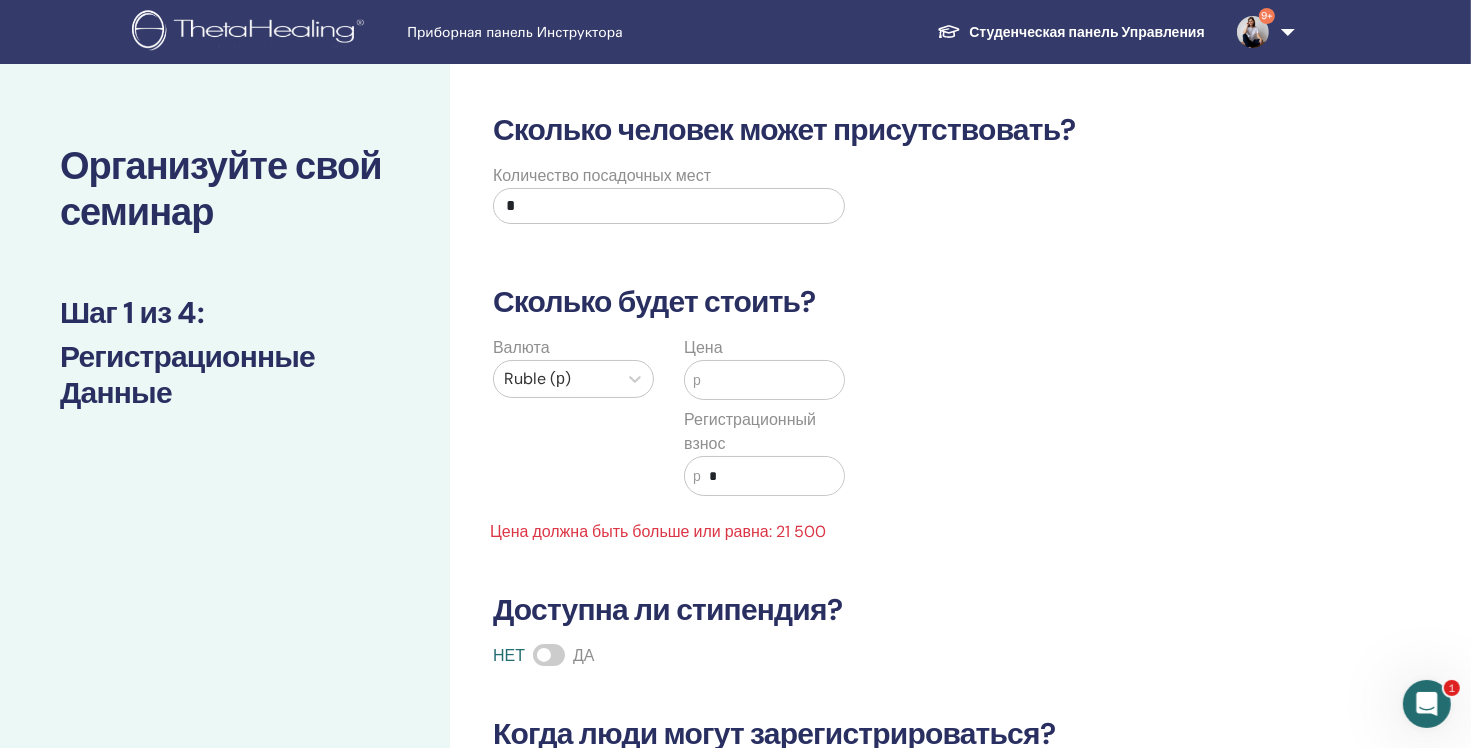 click at bounding box center (772, 380) 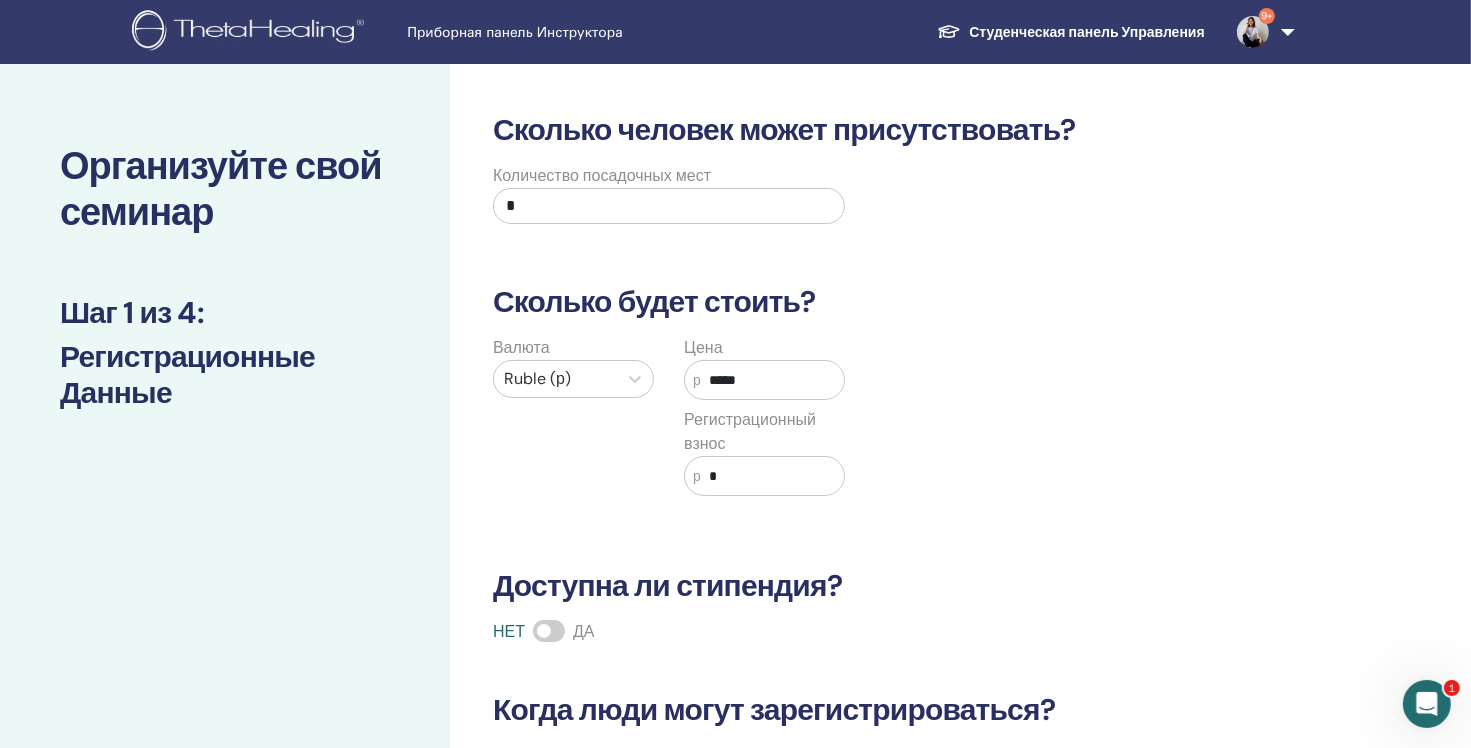 type on "*****" 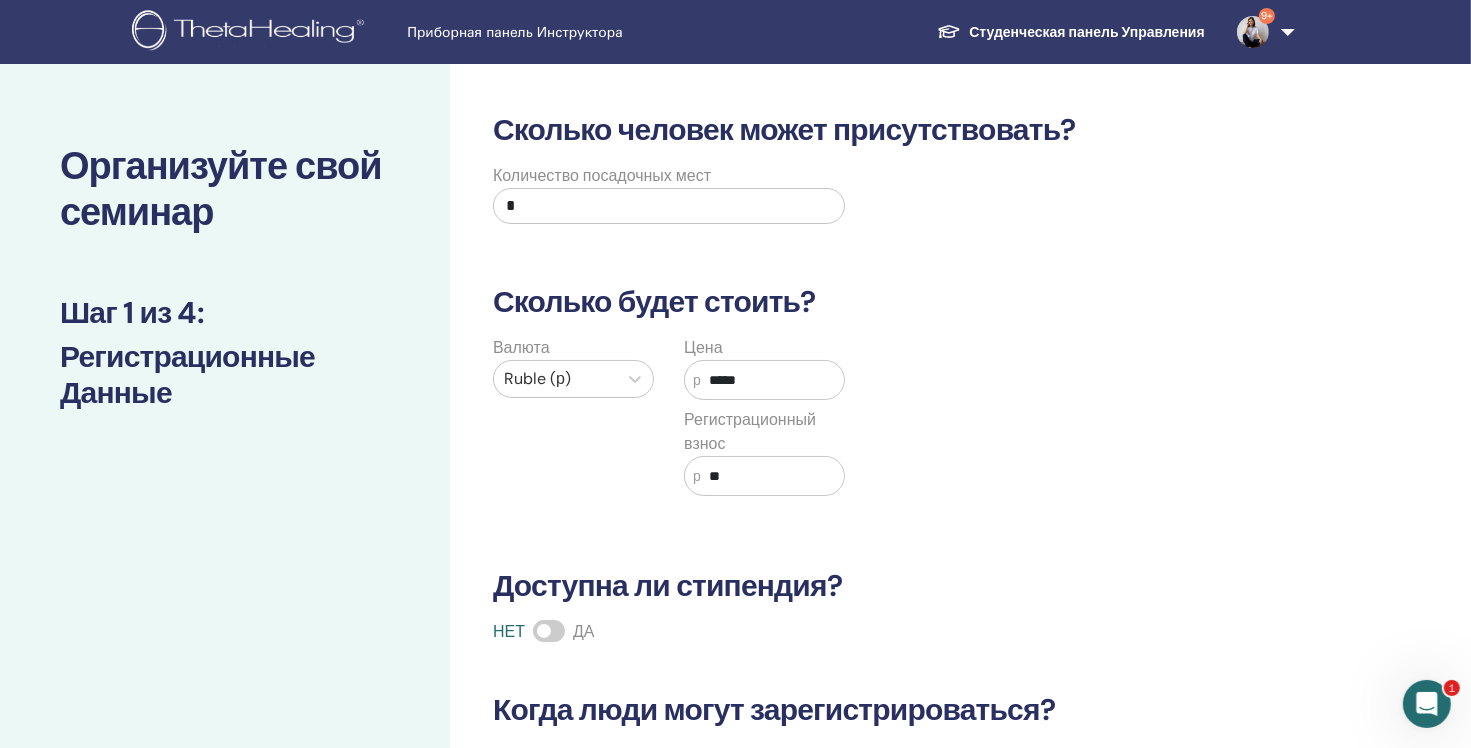 type on "*" 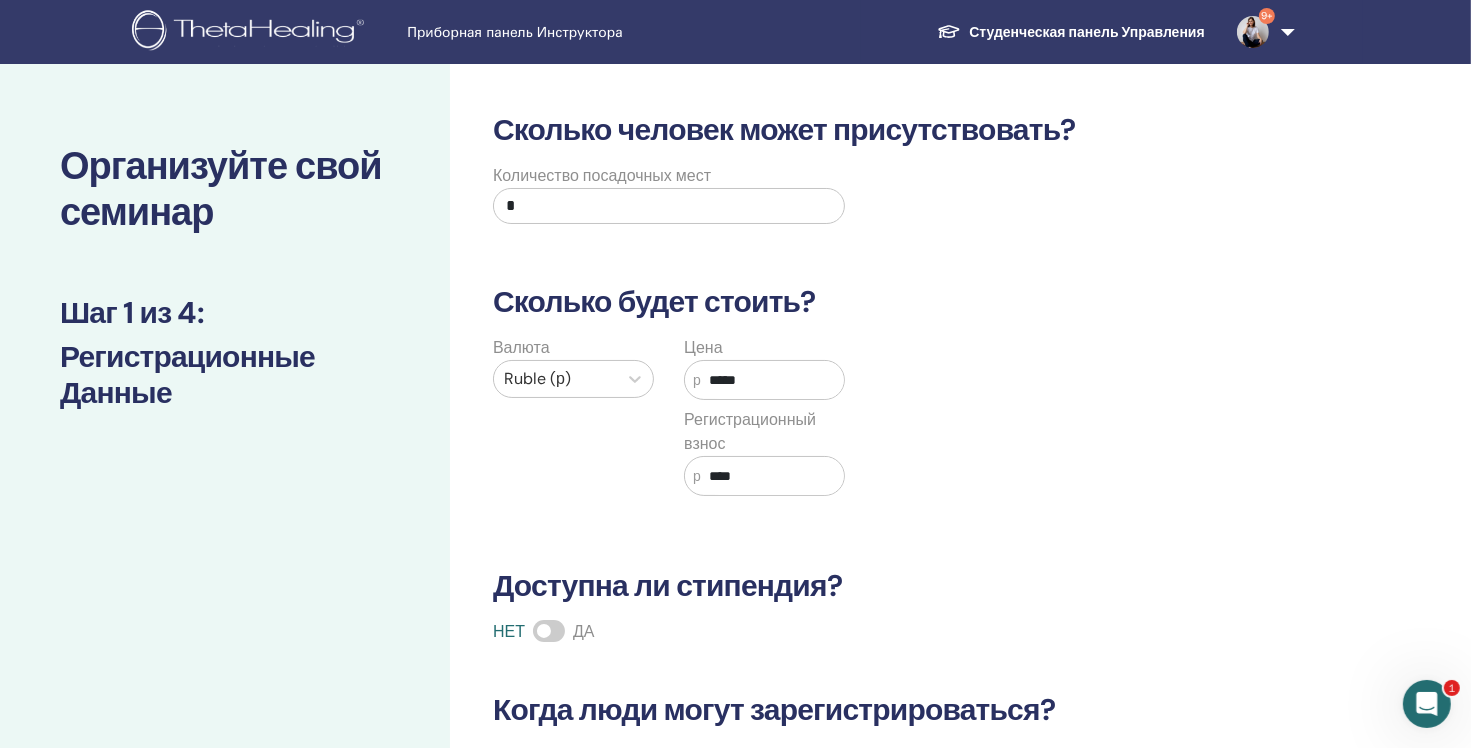 scroll, scrollTop: 500, scrollLeft: 0, axis: vertical 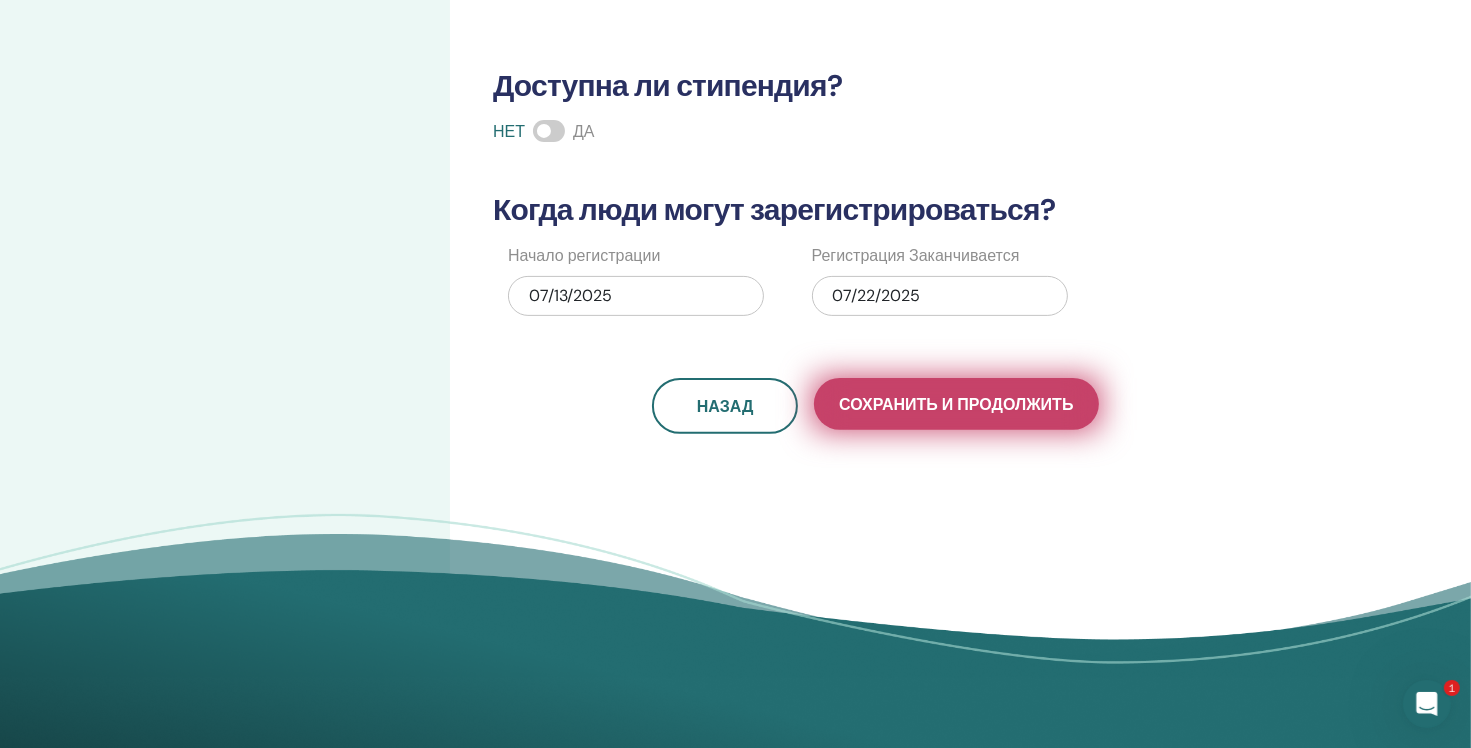 type on "****" 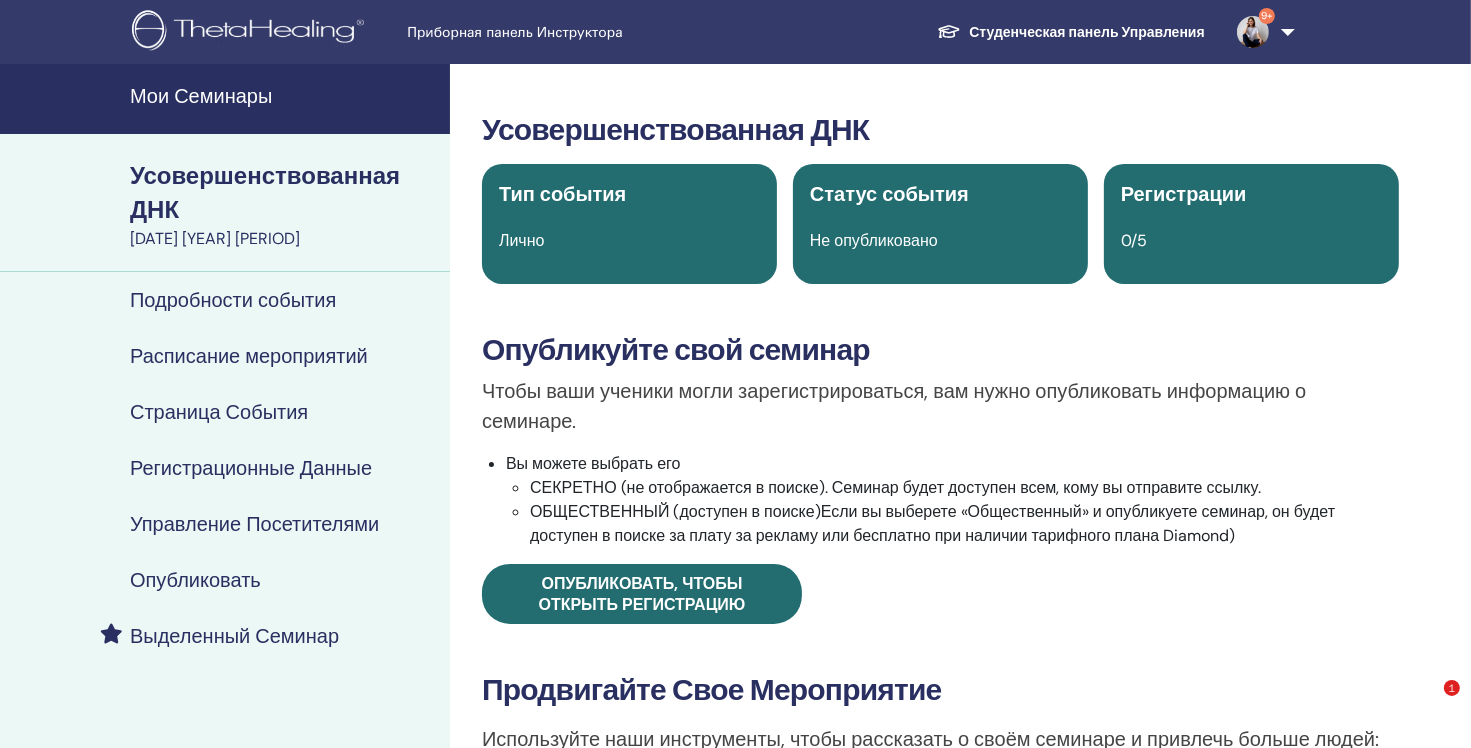 scroll, scrollTop: 300, scrollLeft: 0, axis: vertical 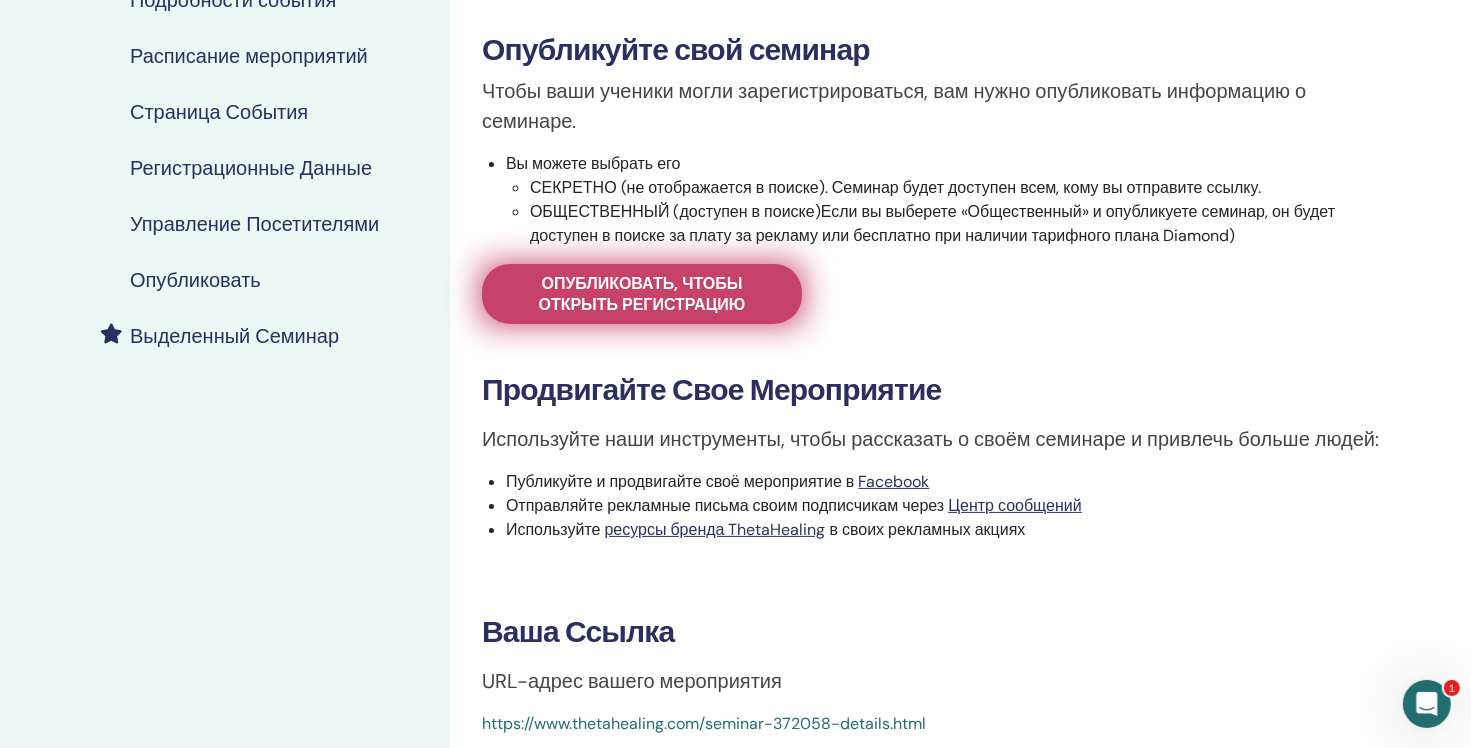 click on "Опубликовать, чтобы открыть регистрацию" at bounding box center (642, 294) 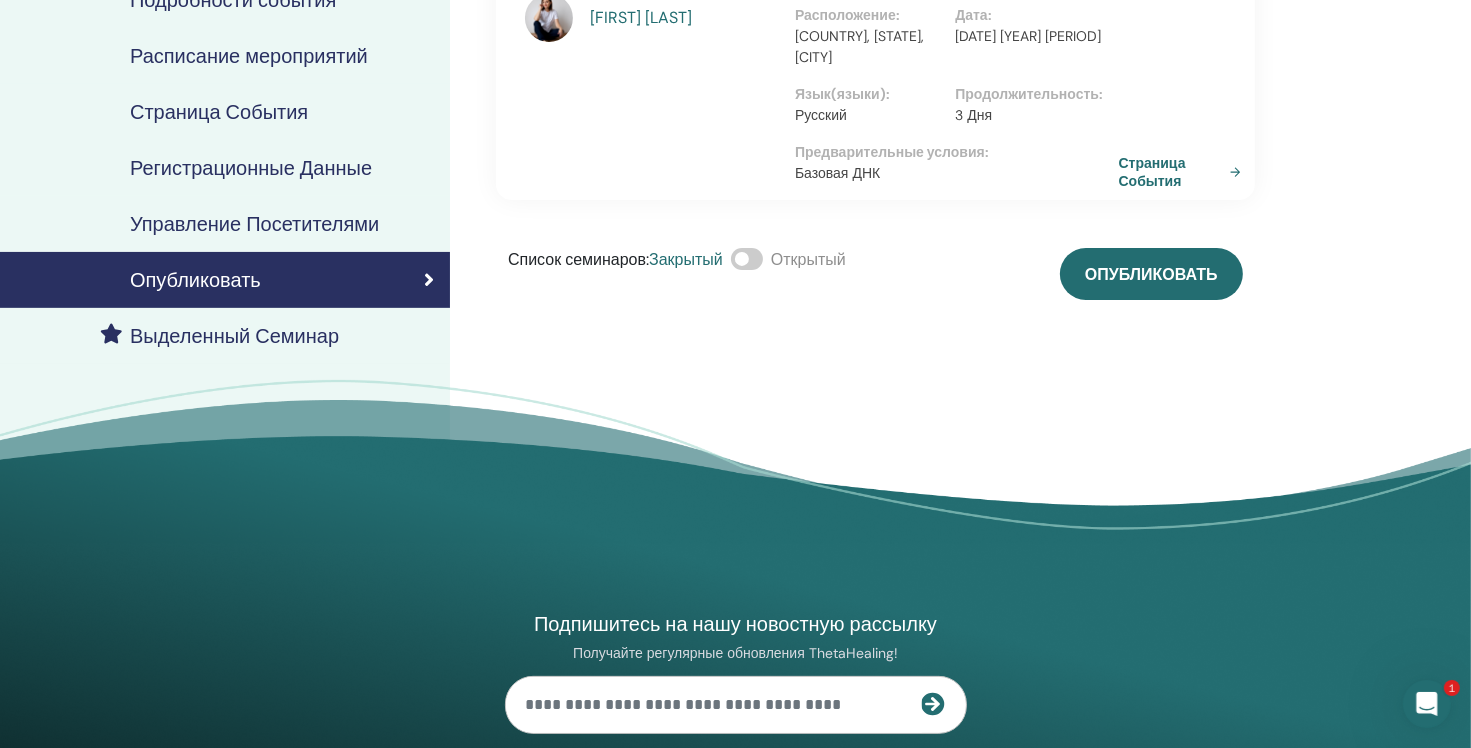 click on "Страница События" at bounding box center (1170, 172) 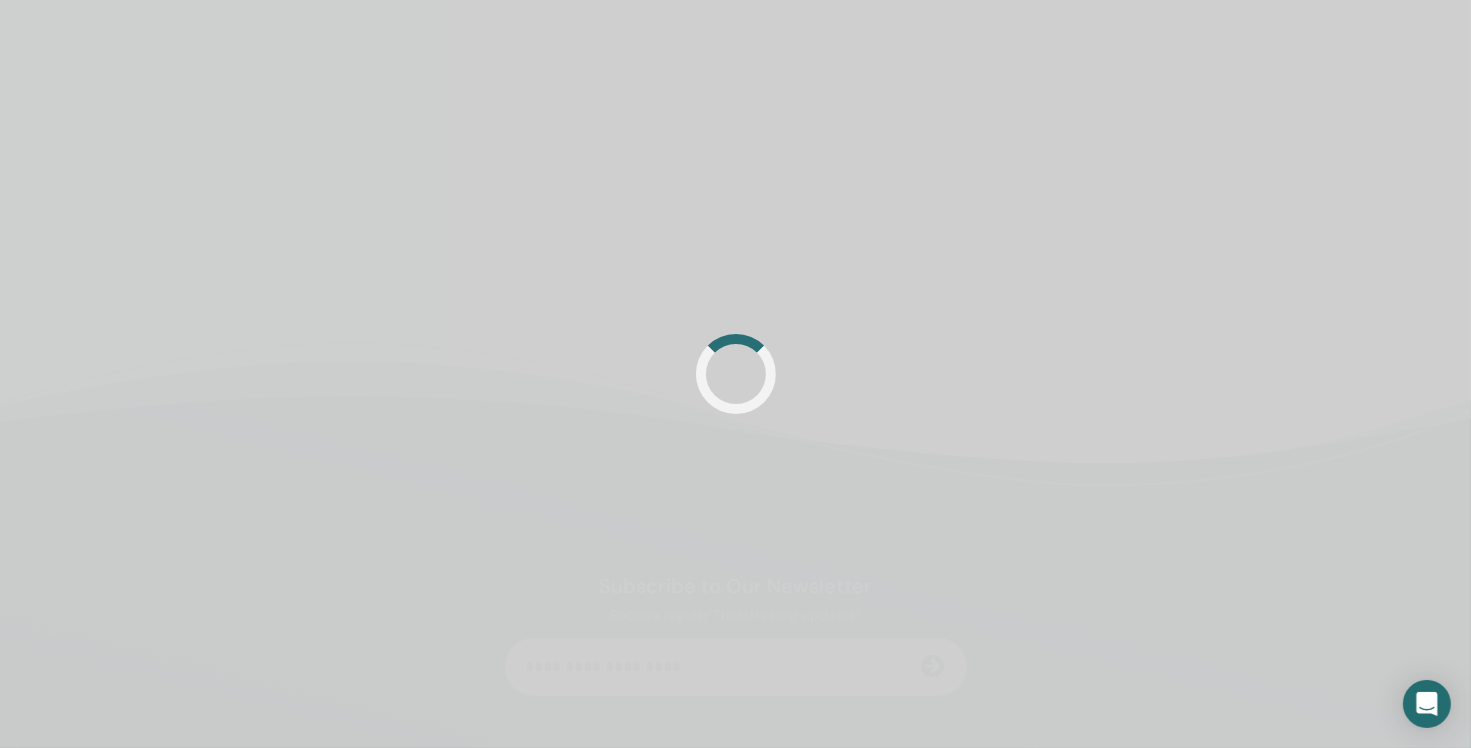 scroll, scrollTop: 265, scrollLeft: 0, axis: vertical 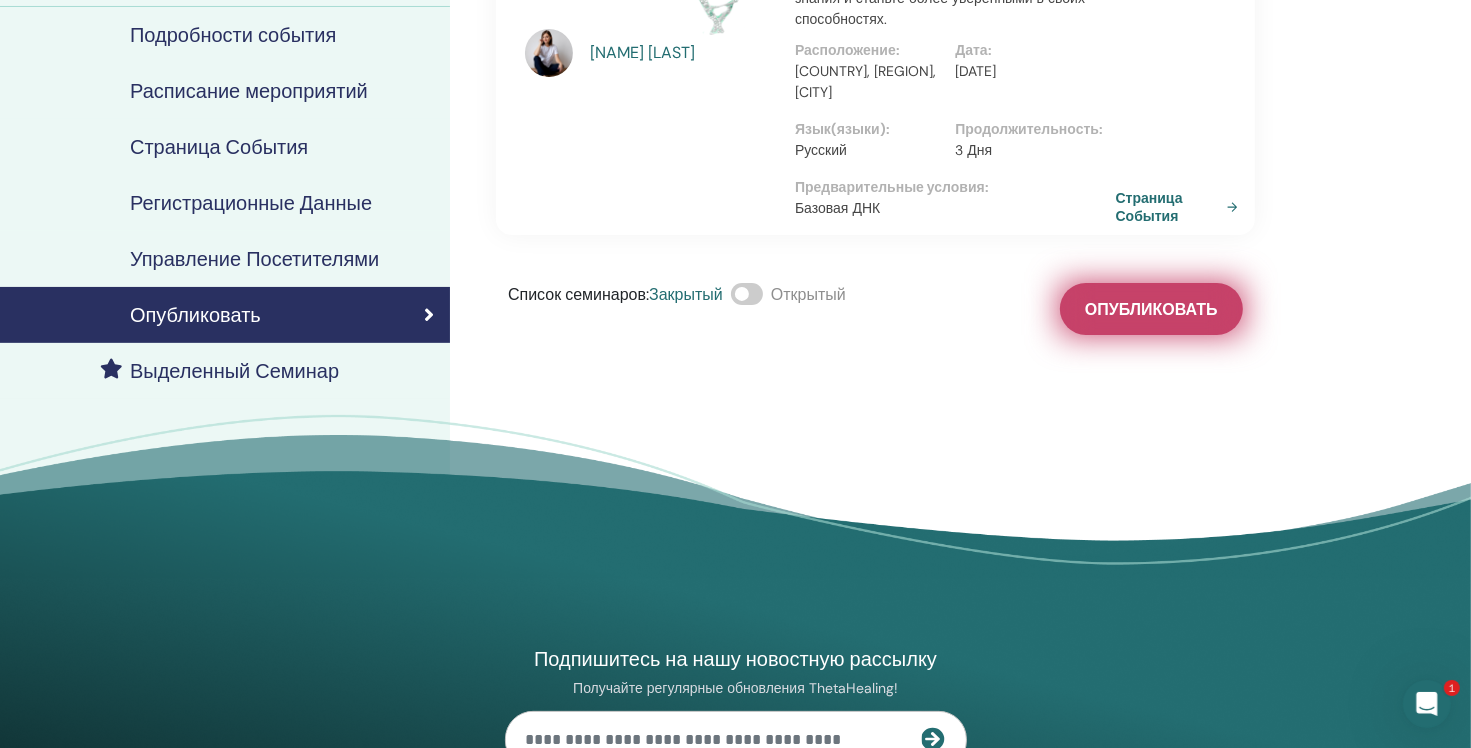click on "Опубликовать" at bounding box center [1151, 309] 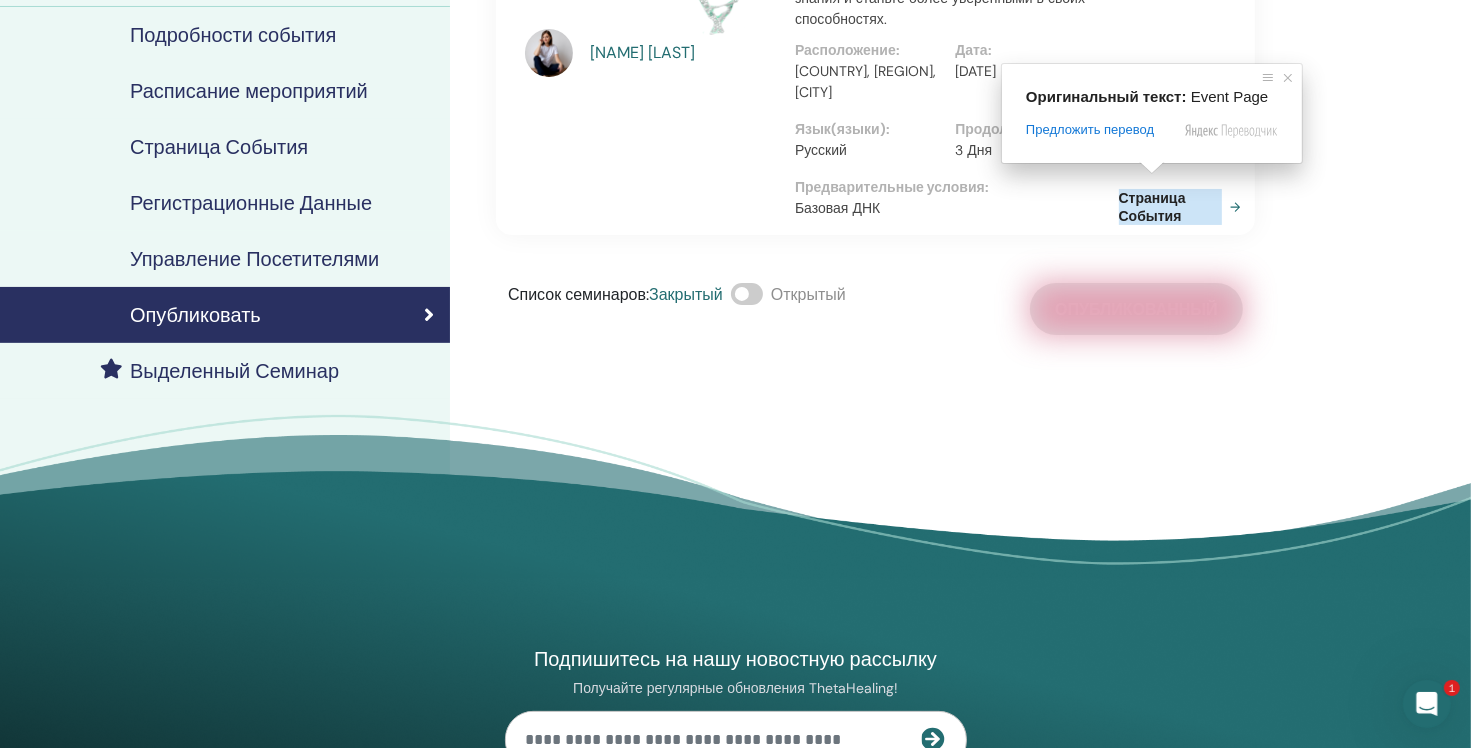 click on "Приборная панель Инструктора
Студенческая панель Управления
9+
EG Evgenia Gribovskaya My ThetaLearning My ThetaHealers My Seminars Wishlist Become a Practitioner Notifications 9+ Messages My Theta Account Support Logout
Мои Семинары Усовершенствованная ДНК 20 июля 2025 года Подробности события Расписание мероприятий Страница События Регистрационные Данные Управление Посетителями Опубликовать Выделенный Семинар Евгения   Грибовская : Дата : : :" at bounding box center [735, 109] 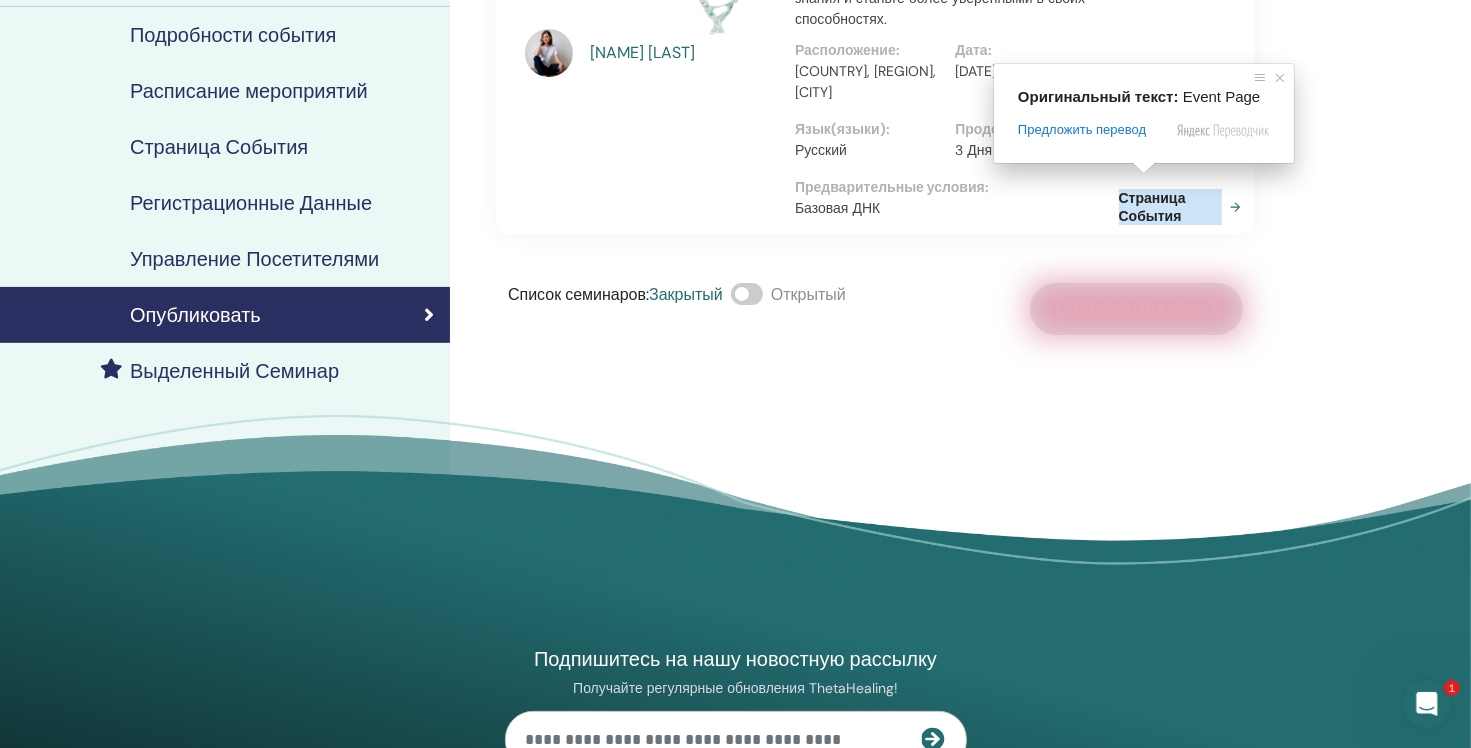 click on "Страница События" at bounding box center [1170, 207] 